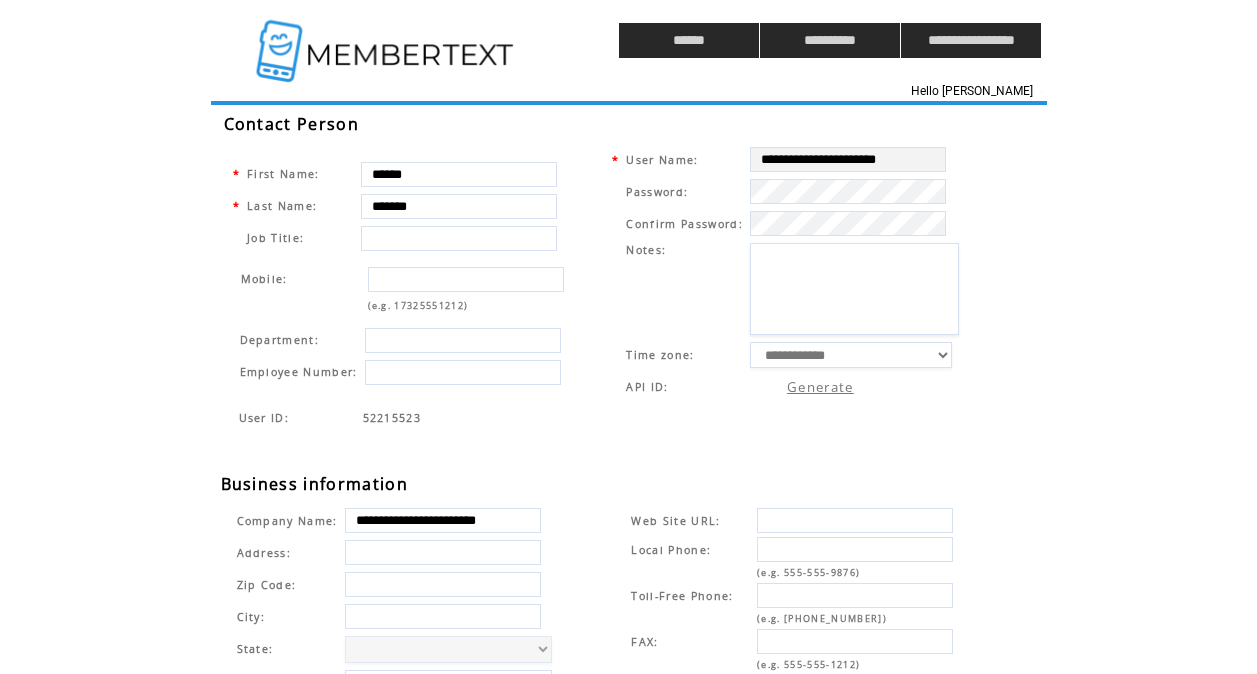 scroll, scrollTop: 0, scrollLeft: 0, axis: both 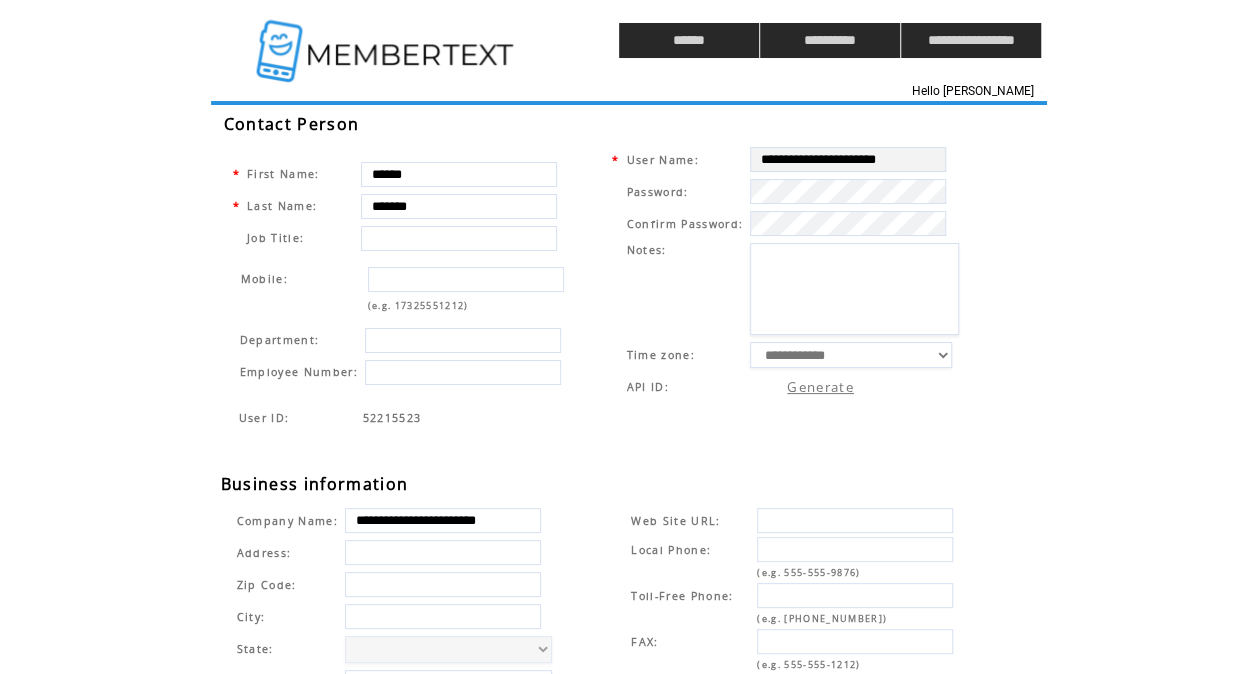 click at bounding box center (387, 40) 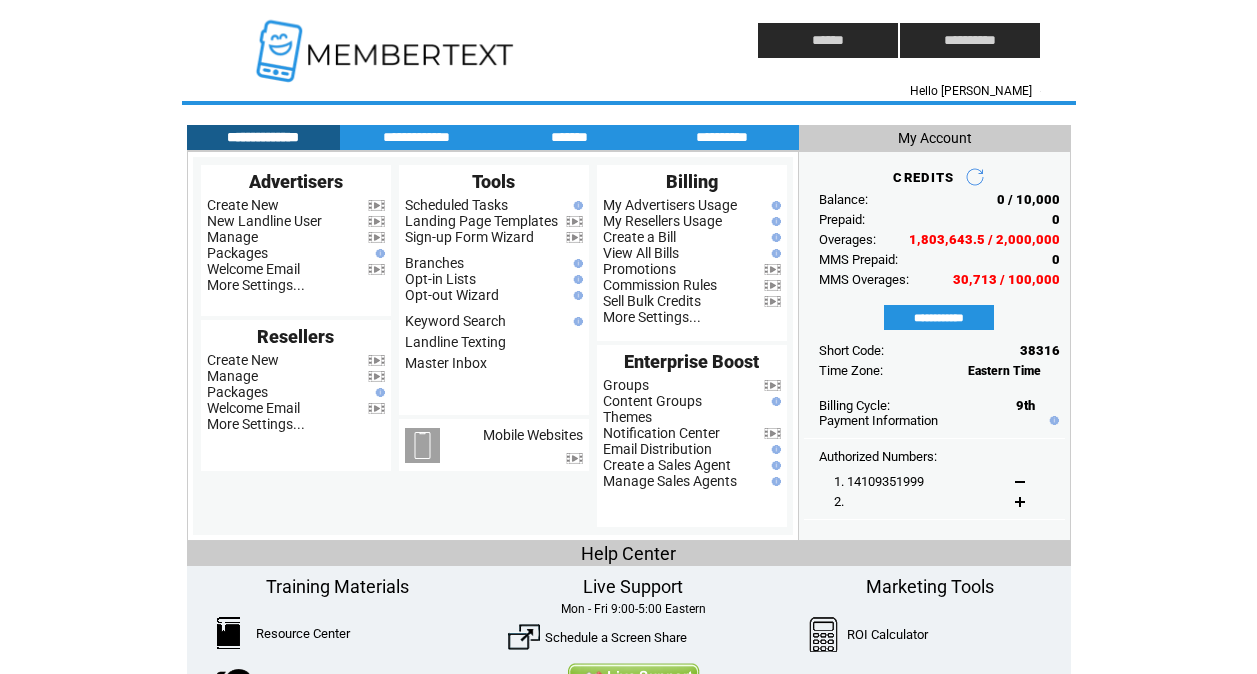 scroll, scrollTop: 0, scrollLeft: 0, axis: both 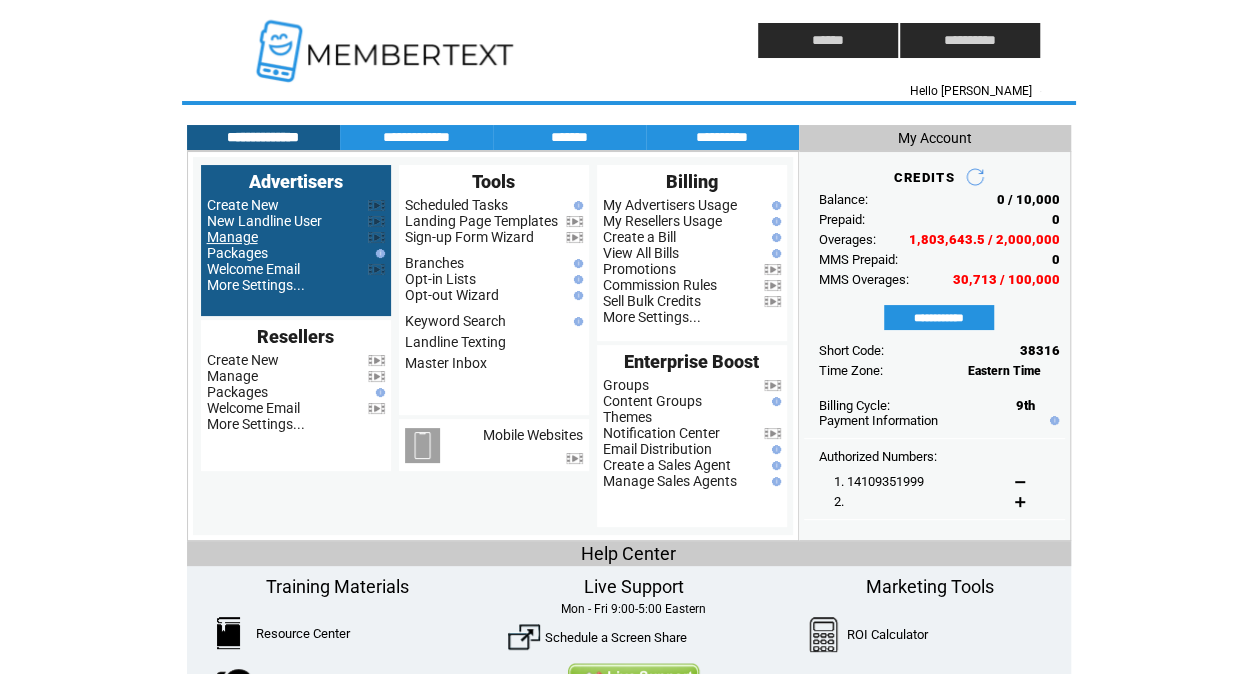 click on "Manage" at bounding box center (232, 237) 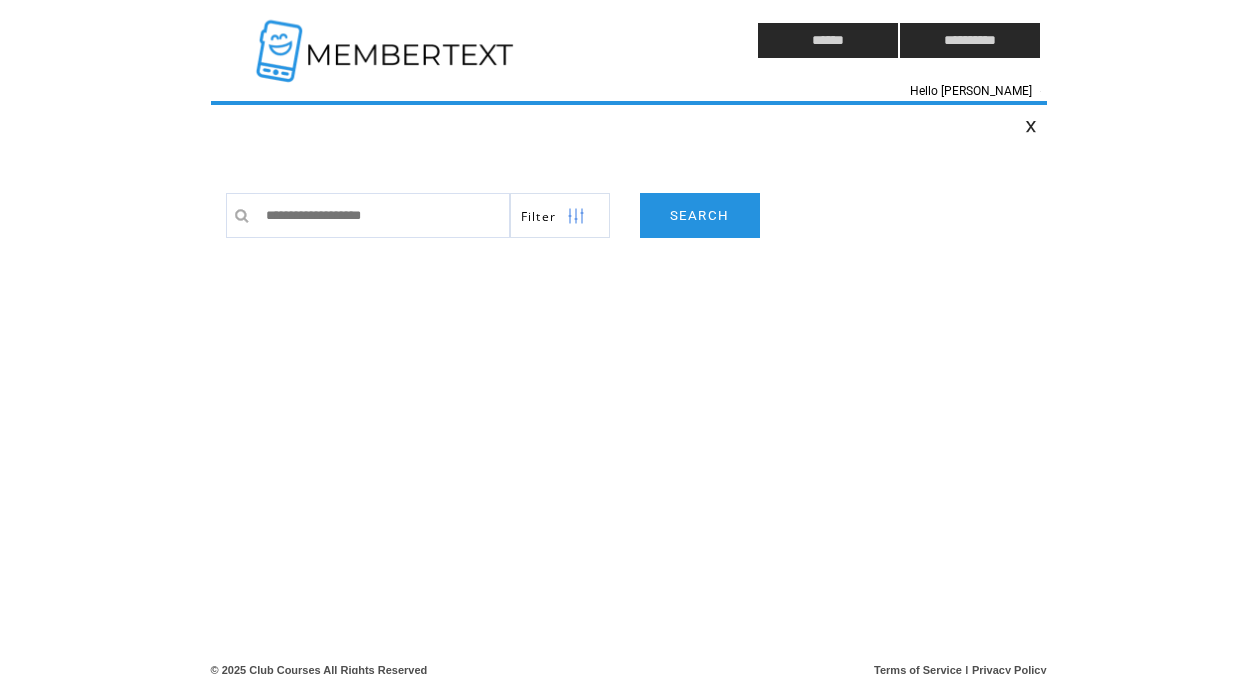 scroll, scrollTop: 0, scrollLeft: 0, axis: both 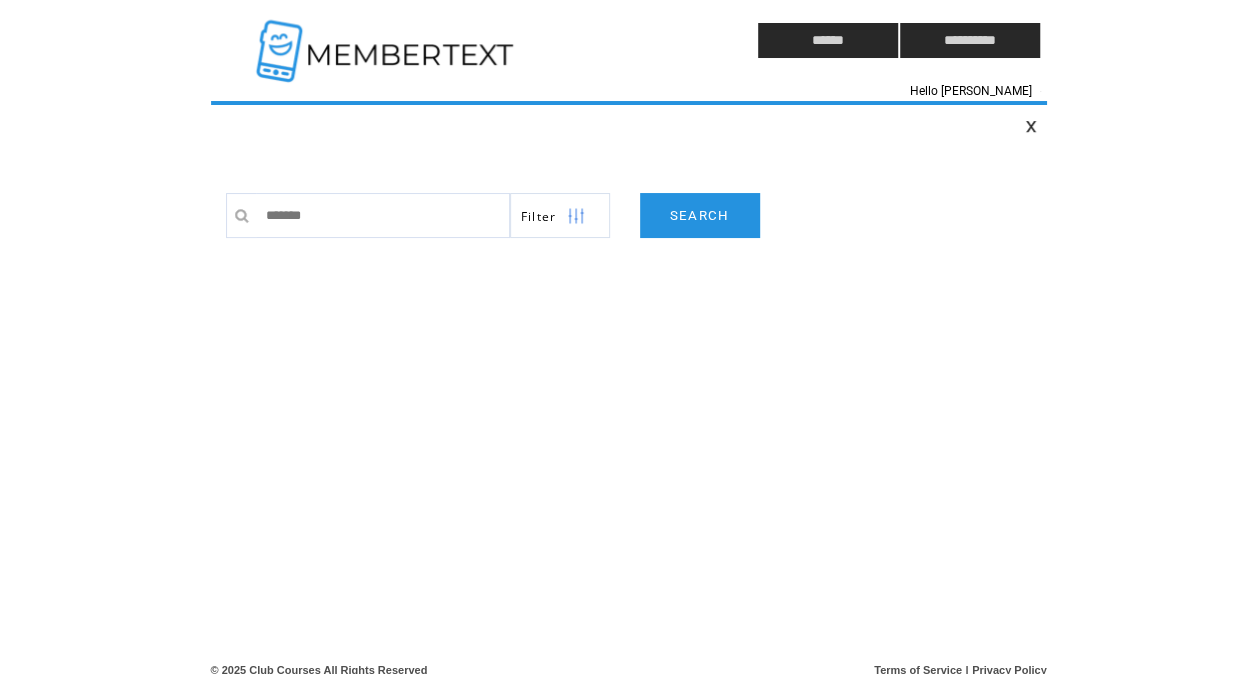 type on "*******" 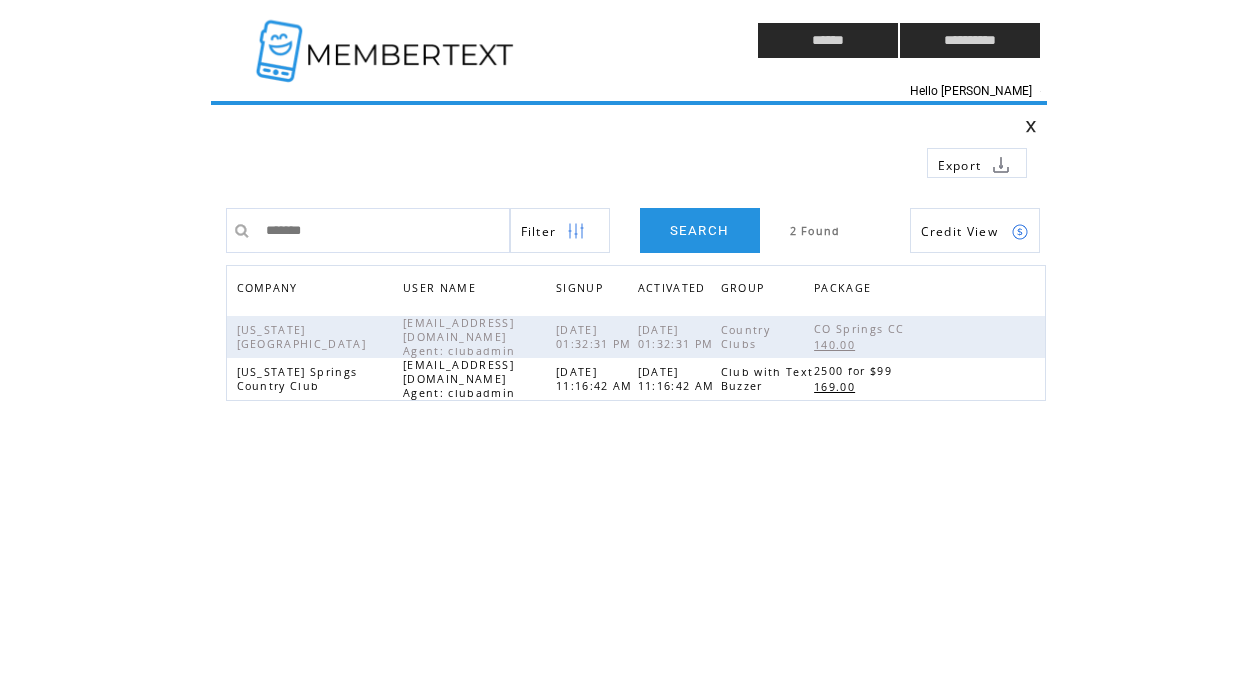 scroll, scrollTop: 0, scrollLeft: 0, axis: both 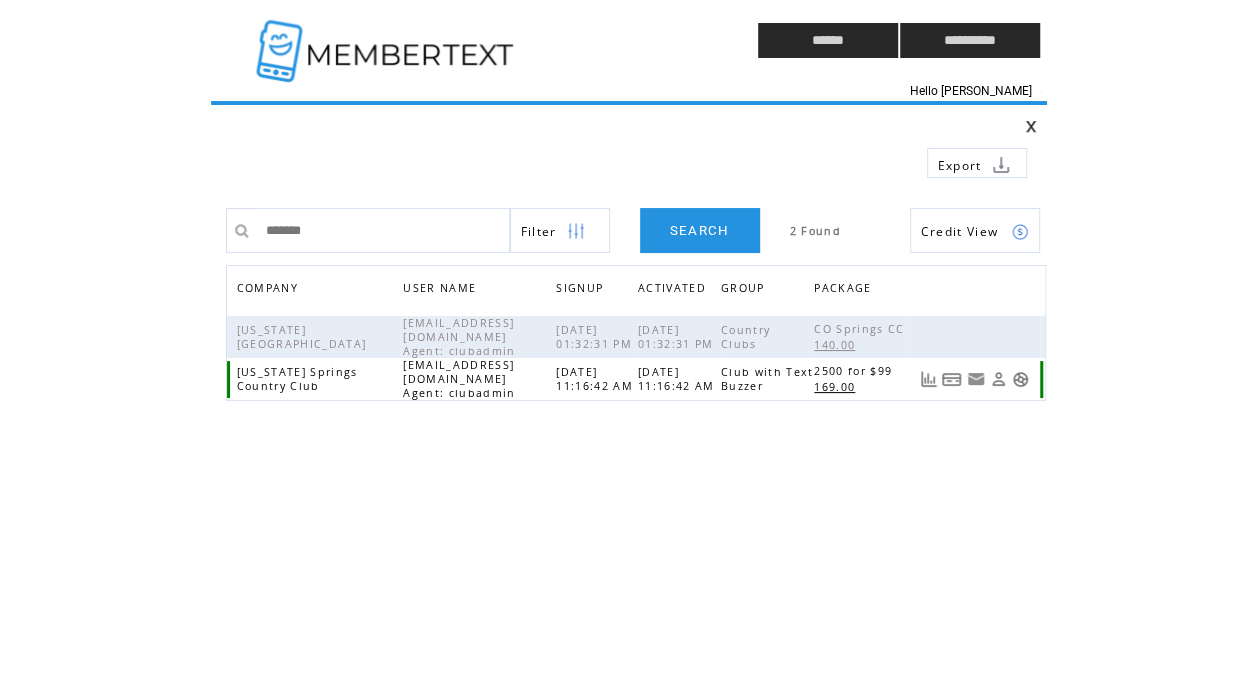 click on "169.00" at bounding box center [837, 387] 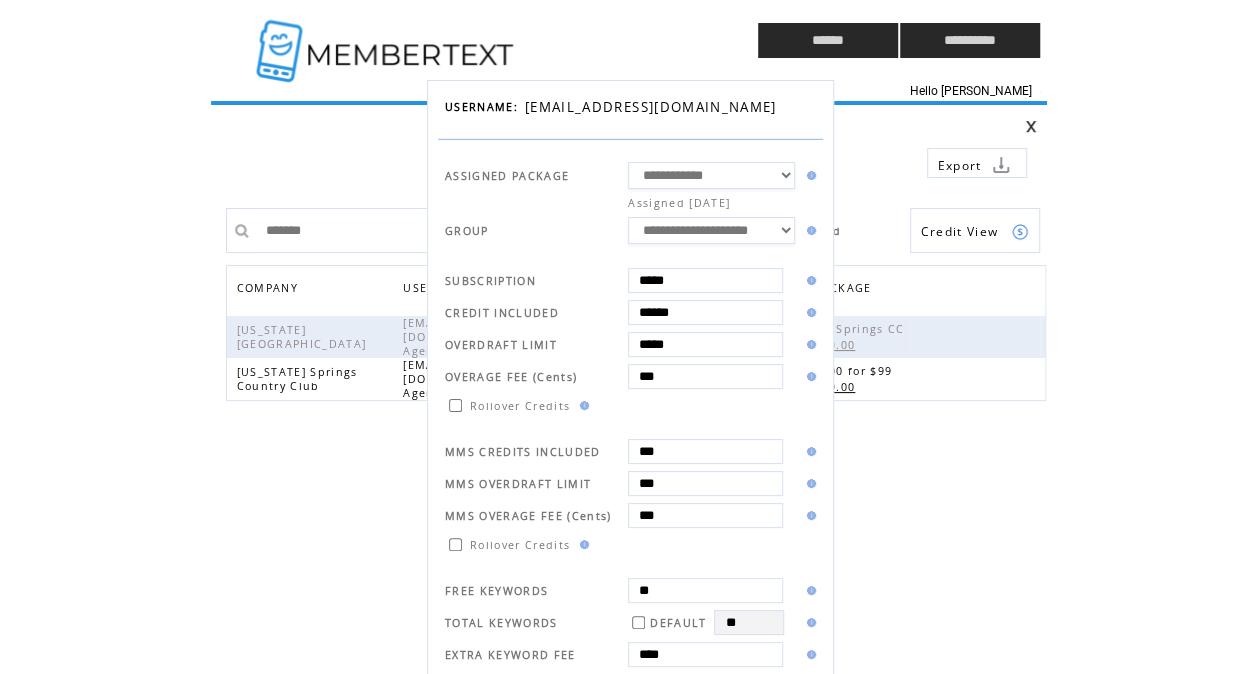 click on "******" at bounding box center [705, 312] 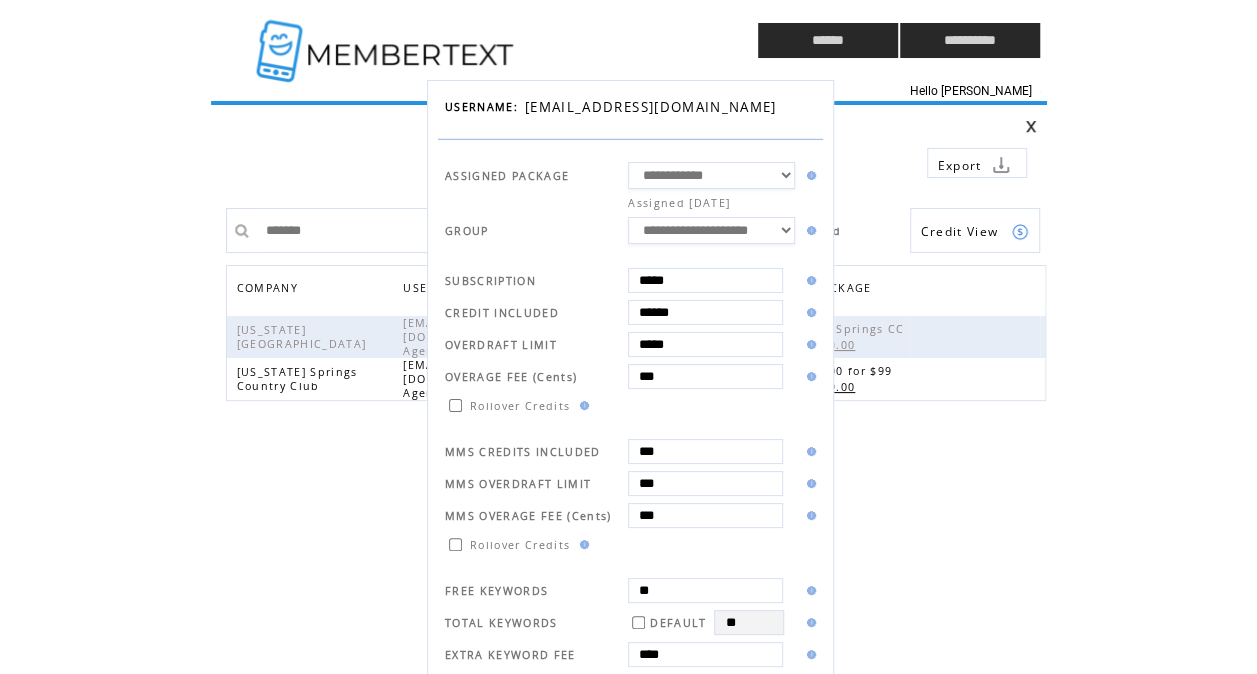 click on "*****" at bounding box center [705, 280] 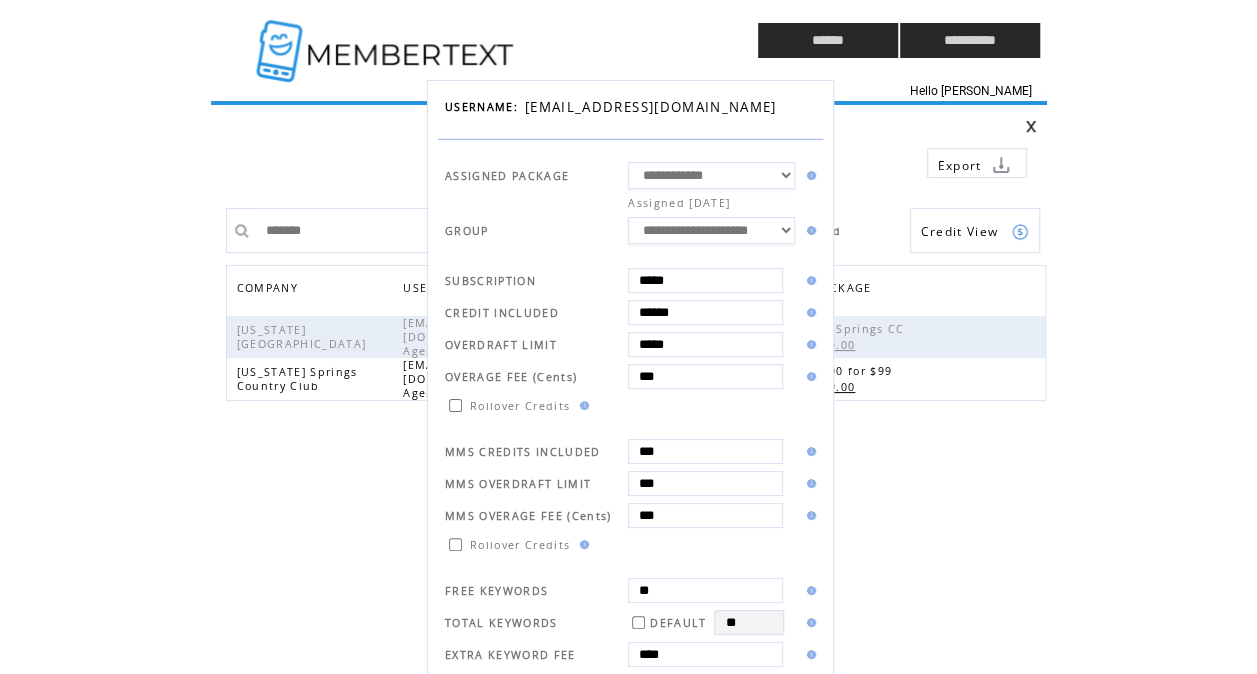 type on "*****" 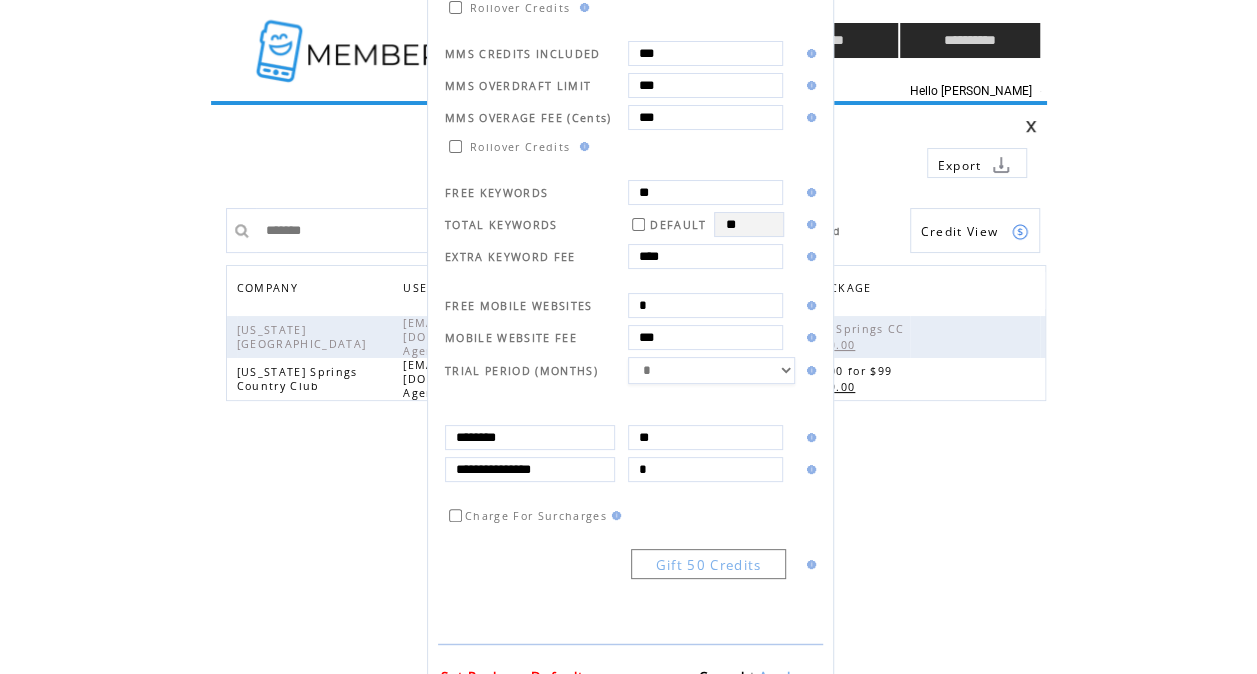 scroll, scrollTop: 400, scrollLeft: 0, axis: vertical 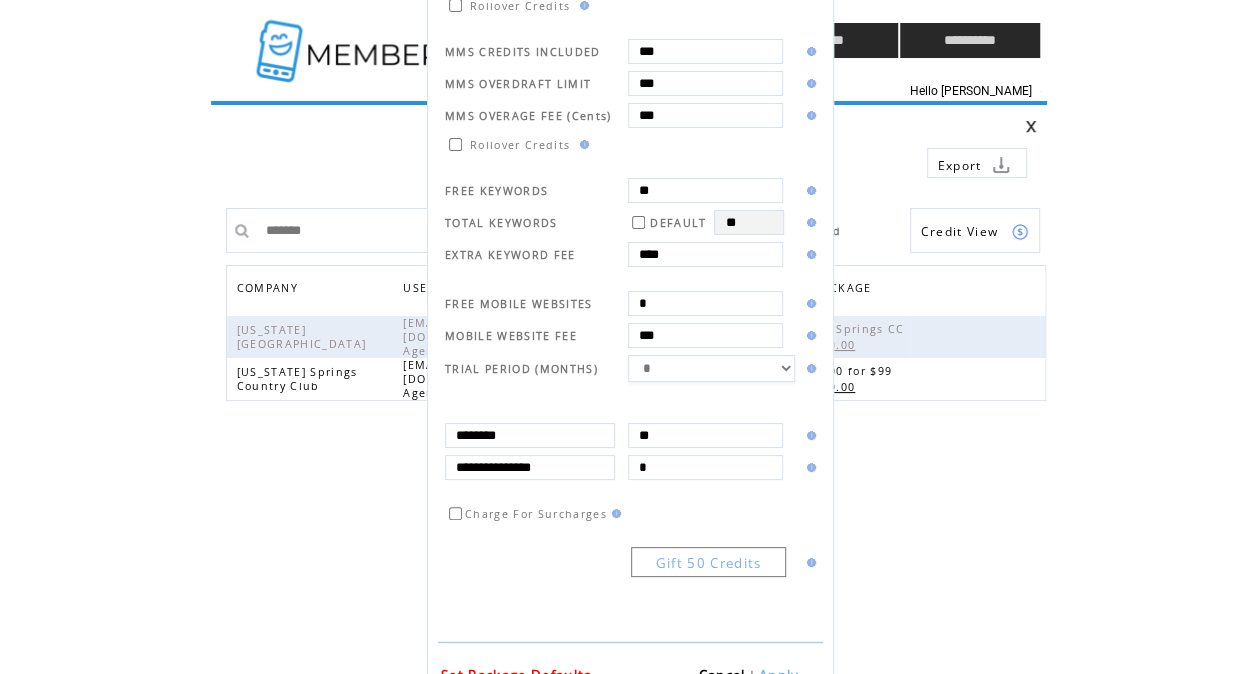 click on "Apply" at bounding box center [779, 675] 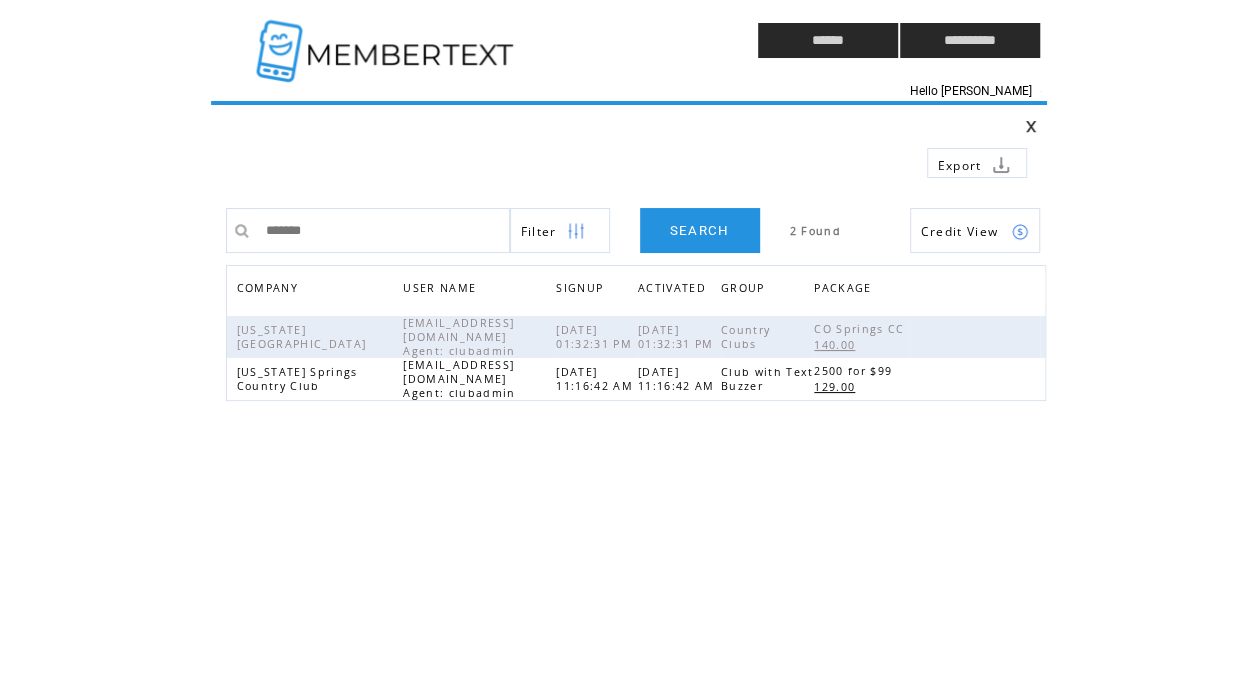 drag, startPoint x: 328, startPoint y: 238, endPoint x: 156, endPoint y: 230, distance: 172.18594 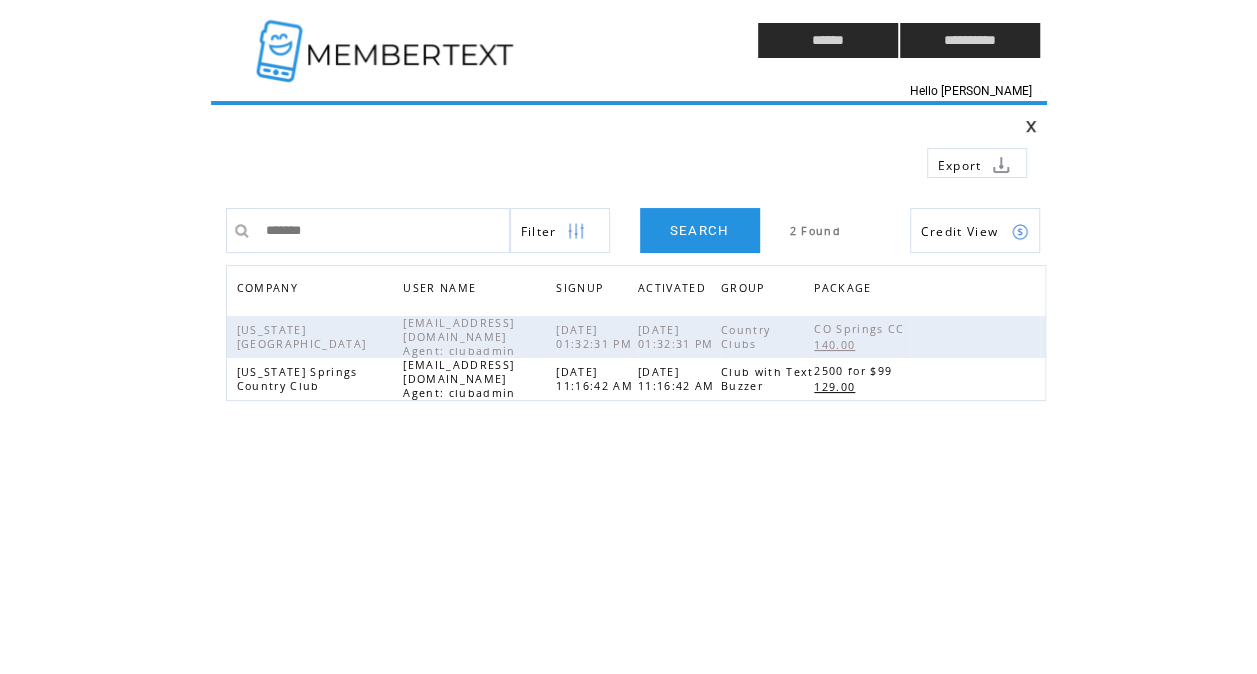click on "**********" 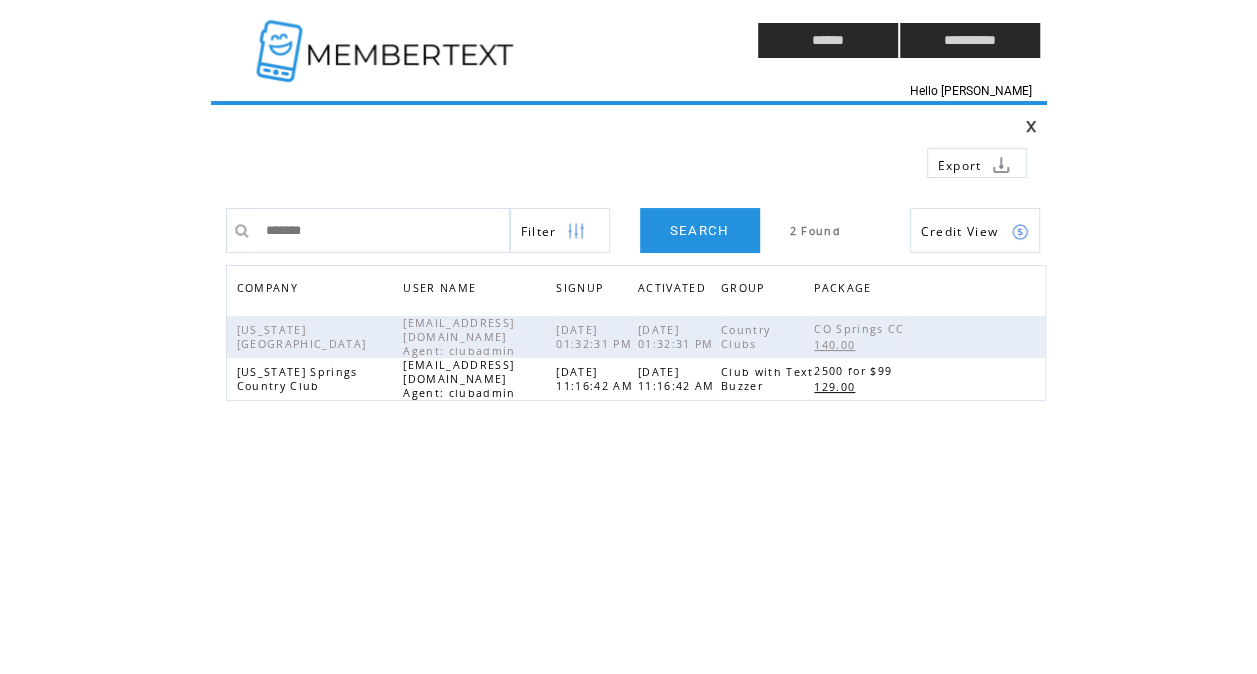 type on "********" 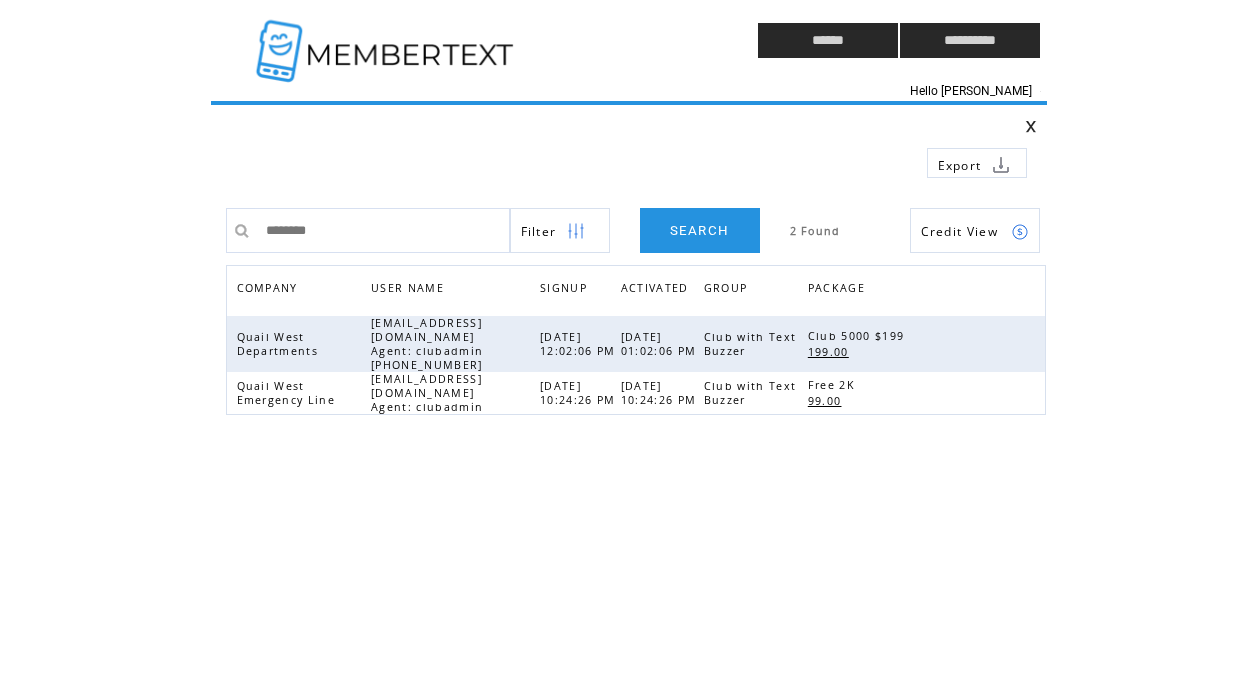 scroll, scrollTop: 0, scrollLeft: 0, axis: both 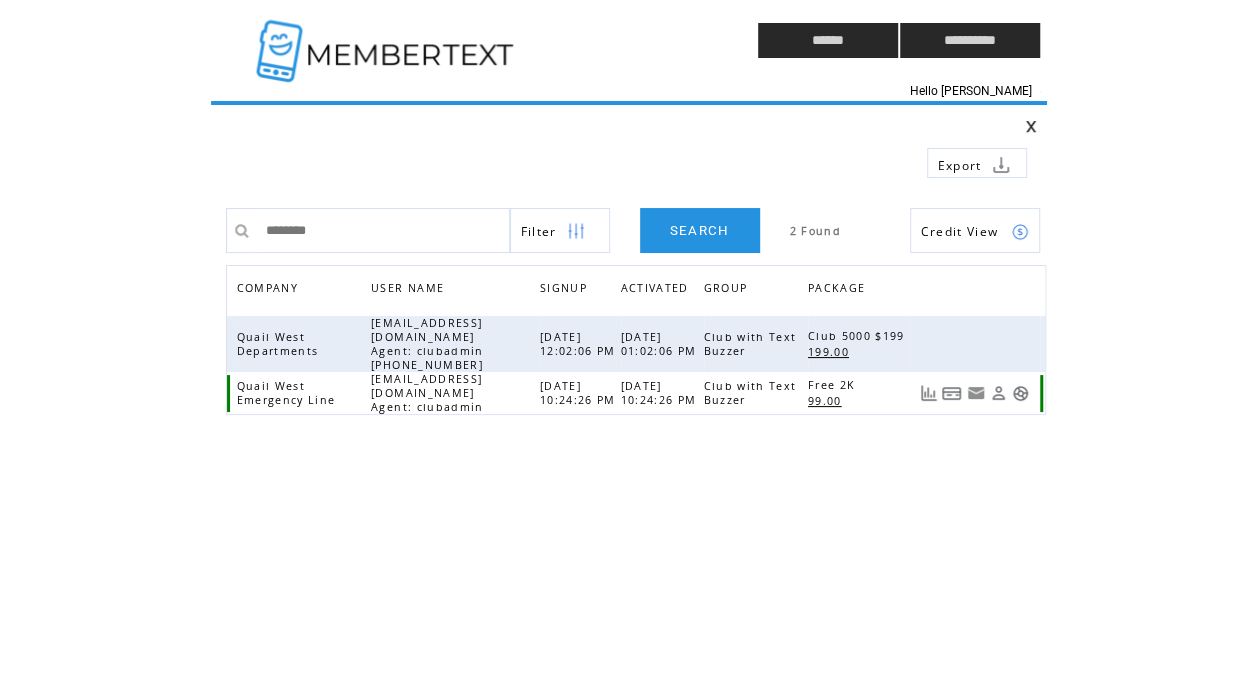 click on "99.00" at bounding box center [827, 401] 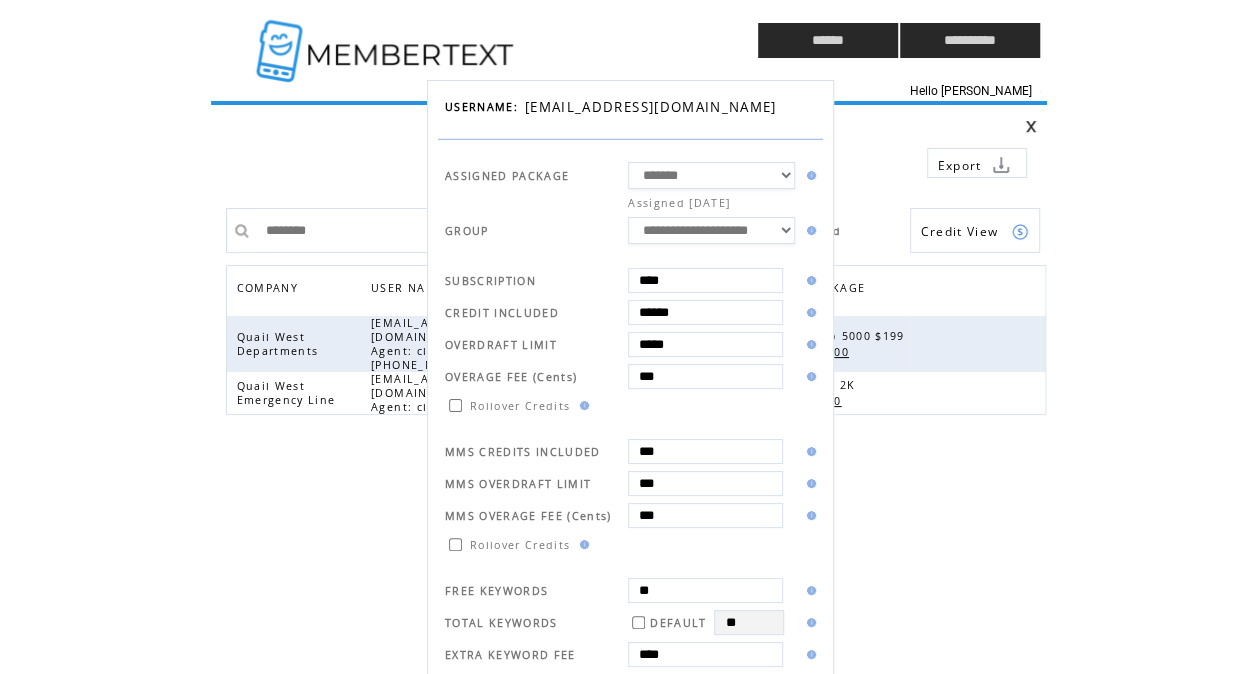 drag, startPoint x: 692, startPoint y: 308, endPoint x: 554, endPoint y: 285, distance: 139.90353 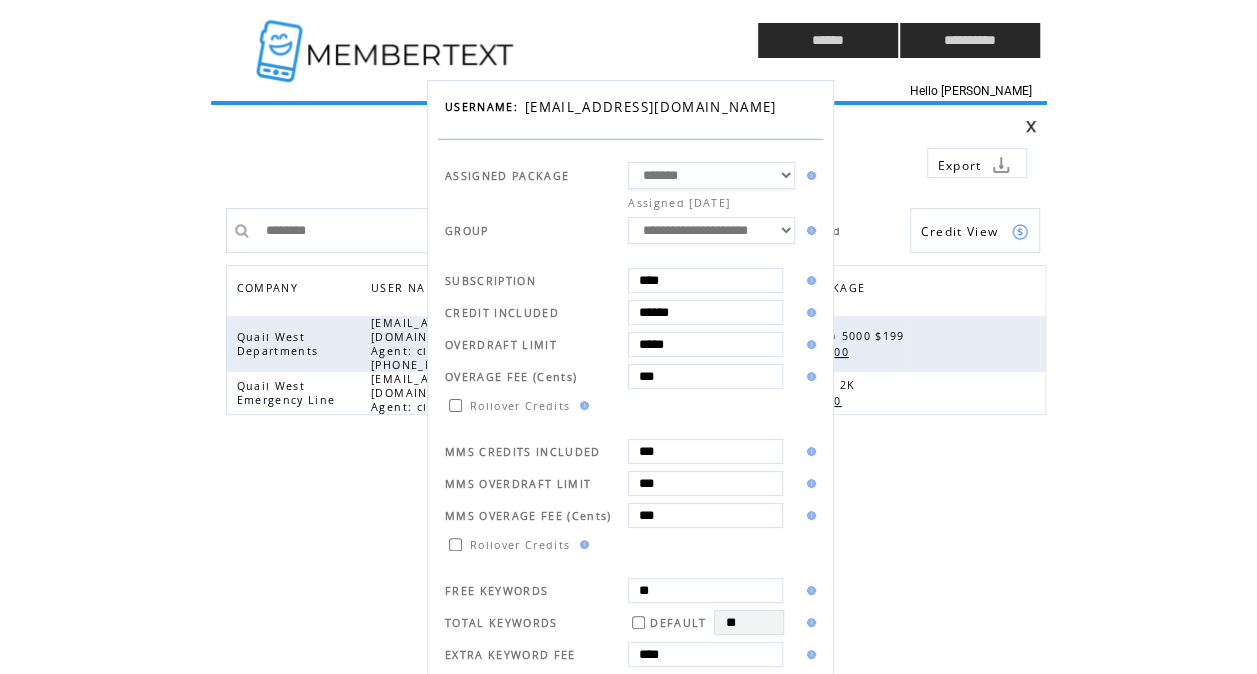 click on "**********" at bounding box center [630, 588] 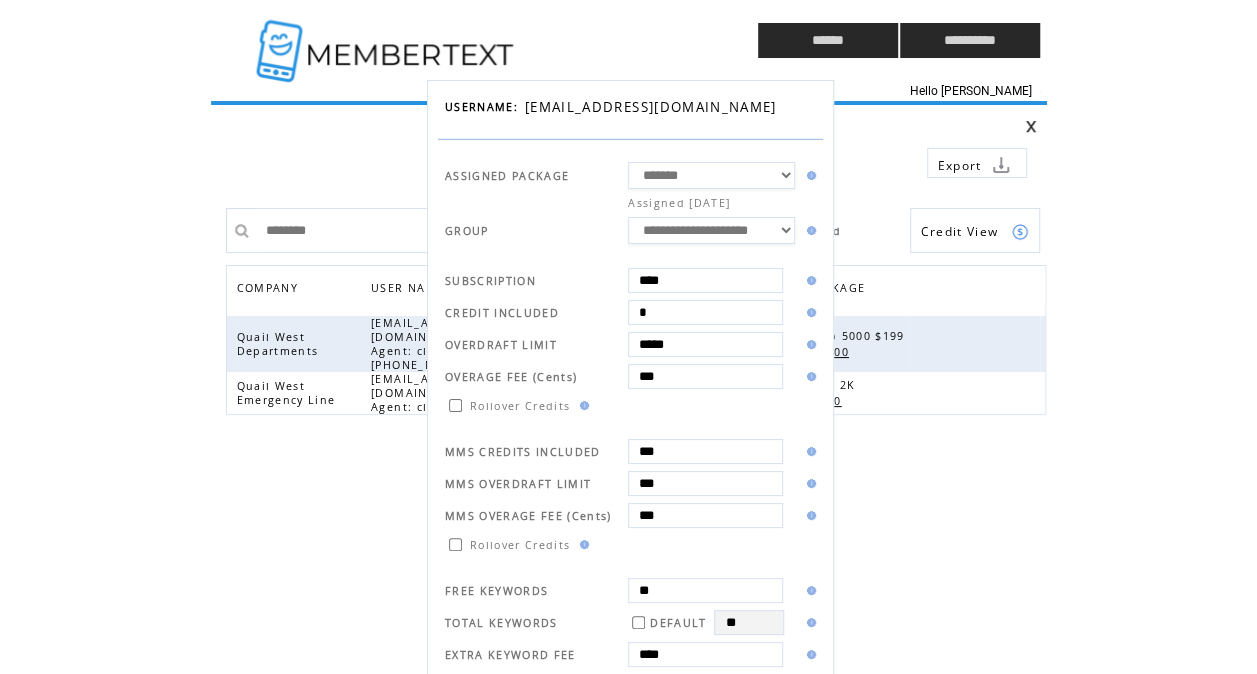 type on "****" 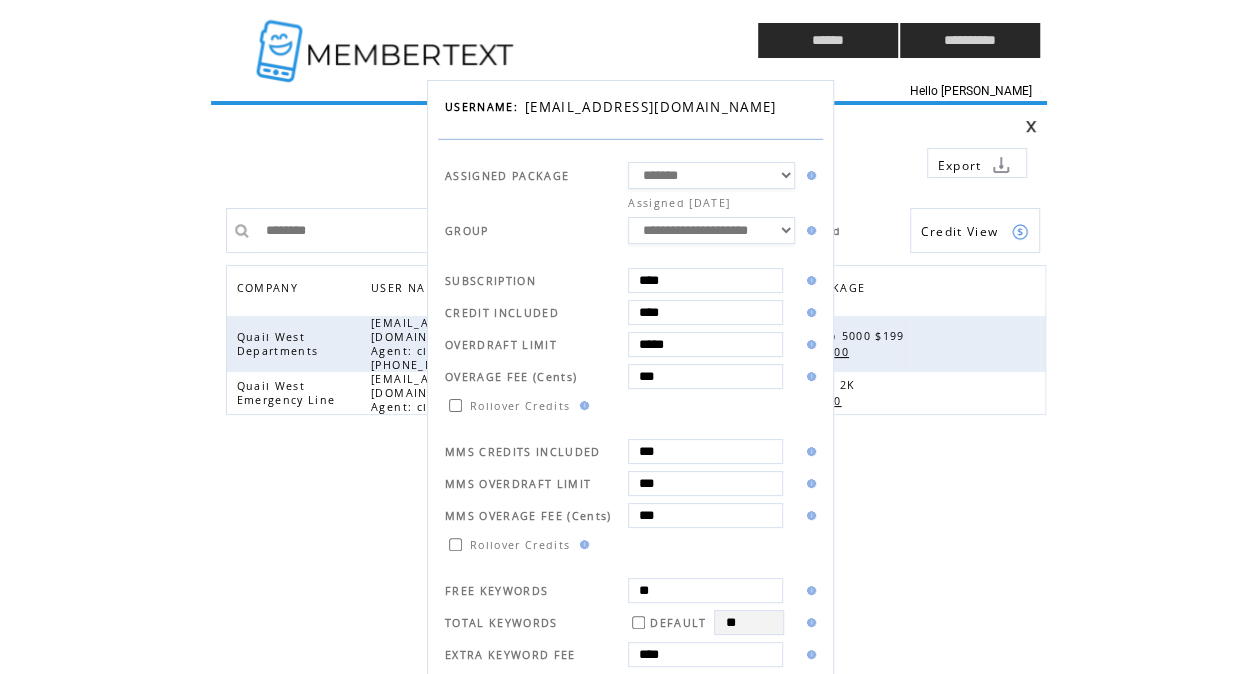 drag, startPoint x: 695, startPoint y: 272, endPoint x: 596, endPoint y: 272, distance: 99 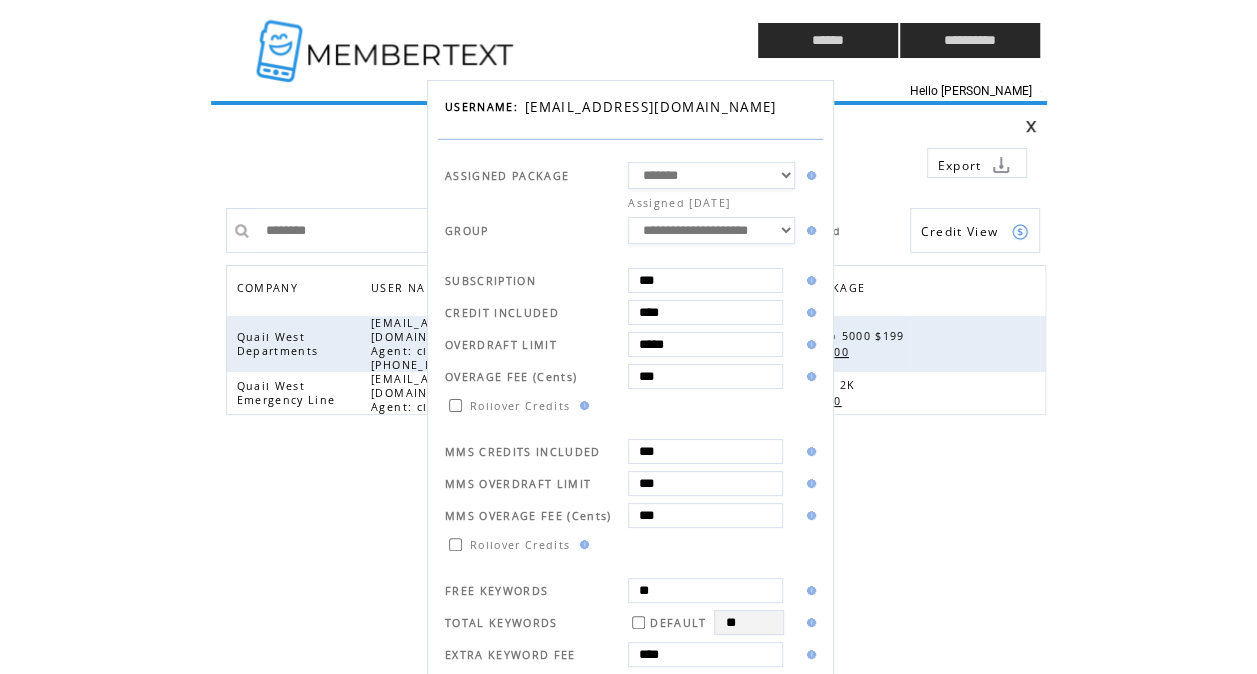 type on "***" 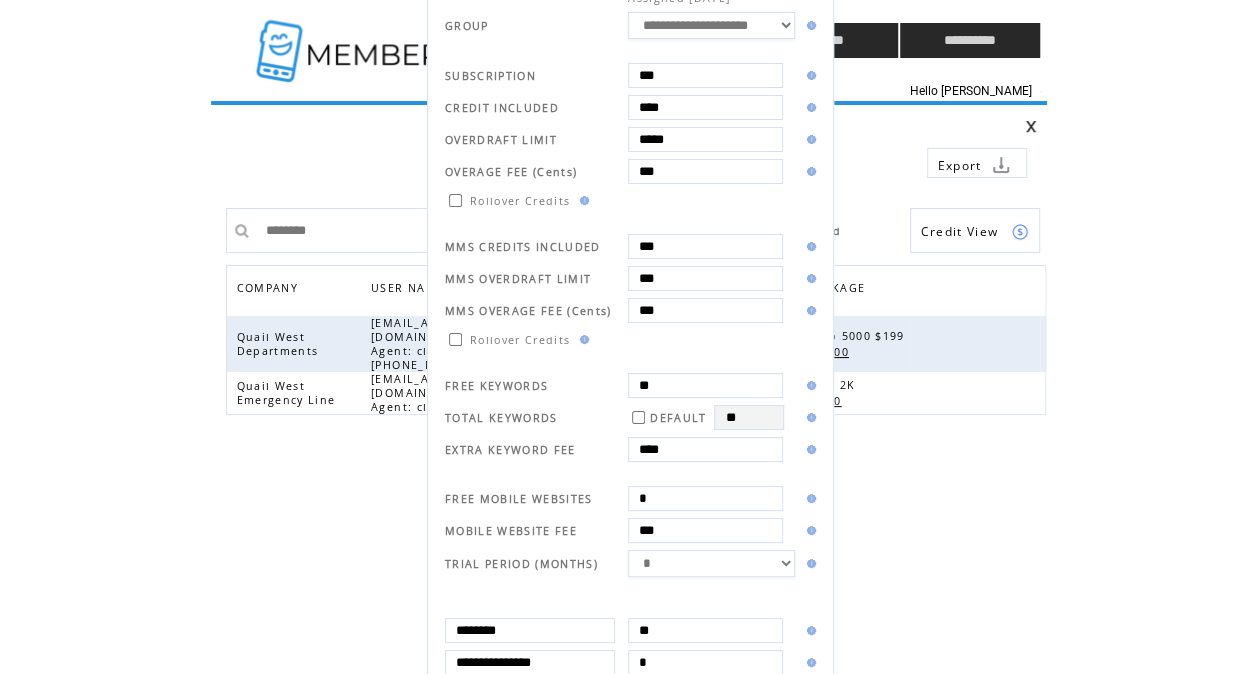 scroll, scrollTop: 196, scrollLeft: 0, axis: vertical 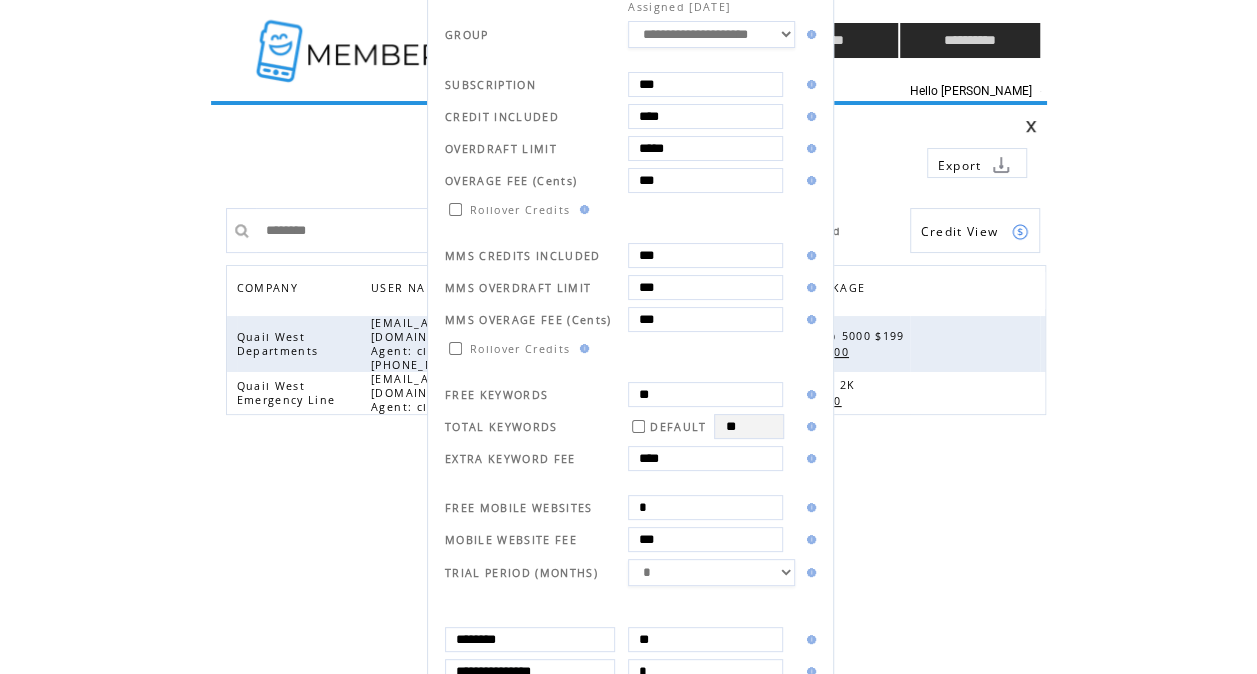 click on "****" at bounding box center [705, 116] 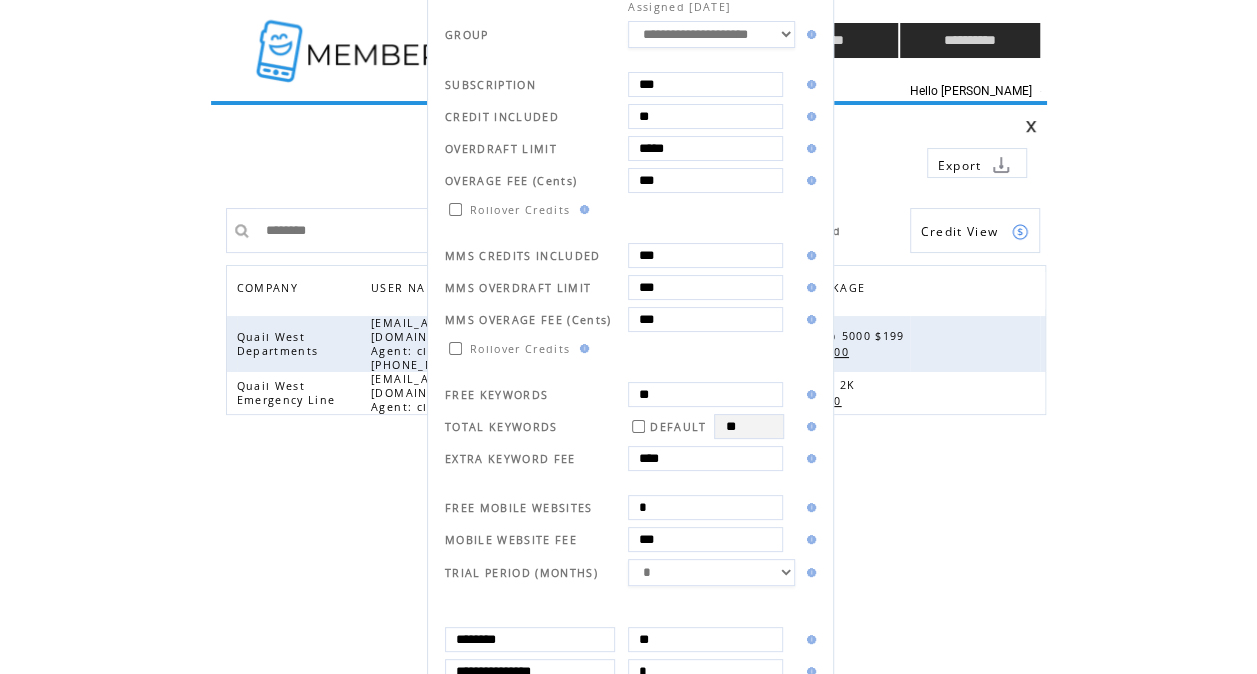 type on "*" 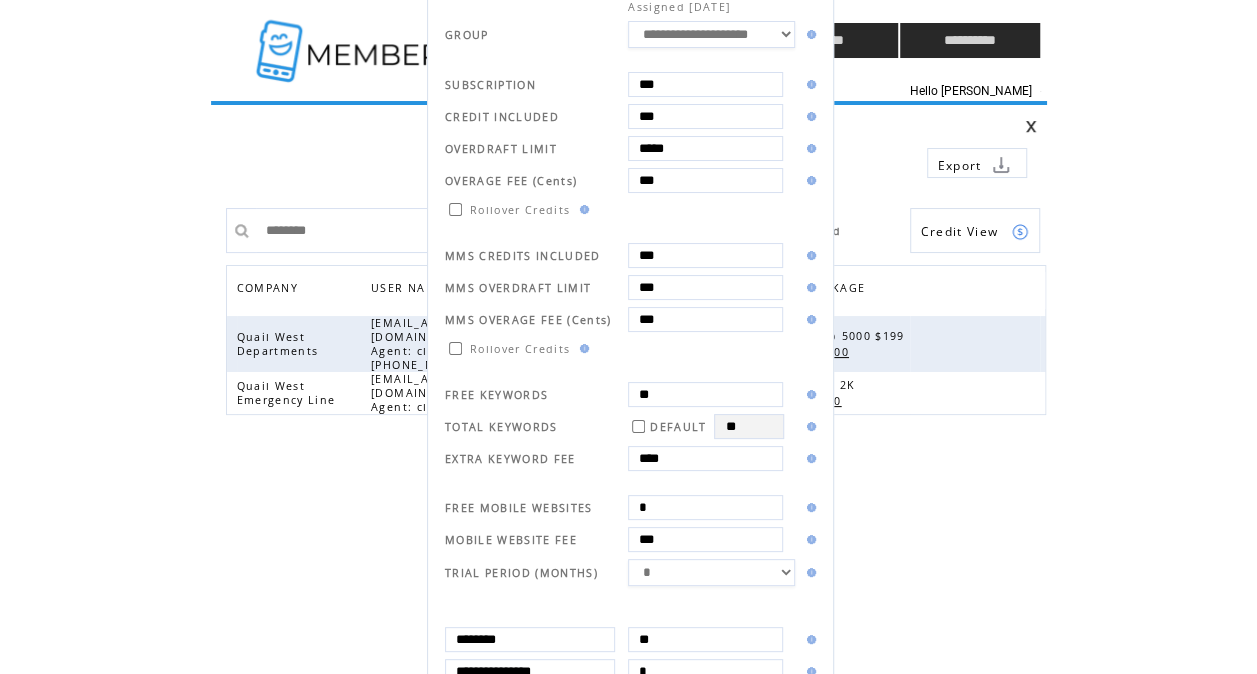 type on "****" 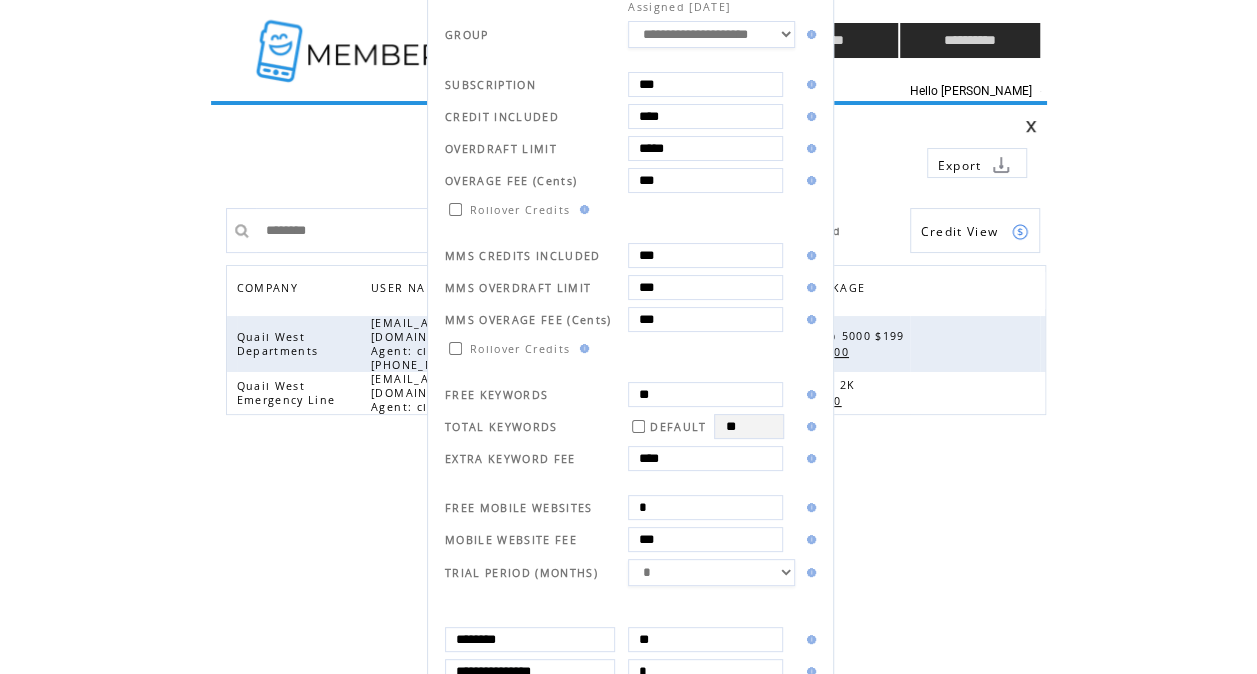 click on "OVERDRAFT LIMIT" at bounding box center [533, 148] 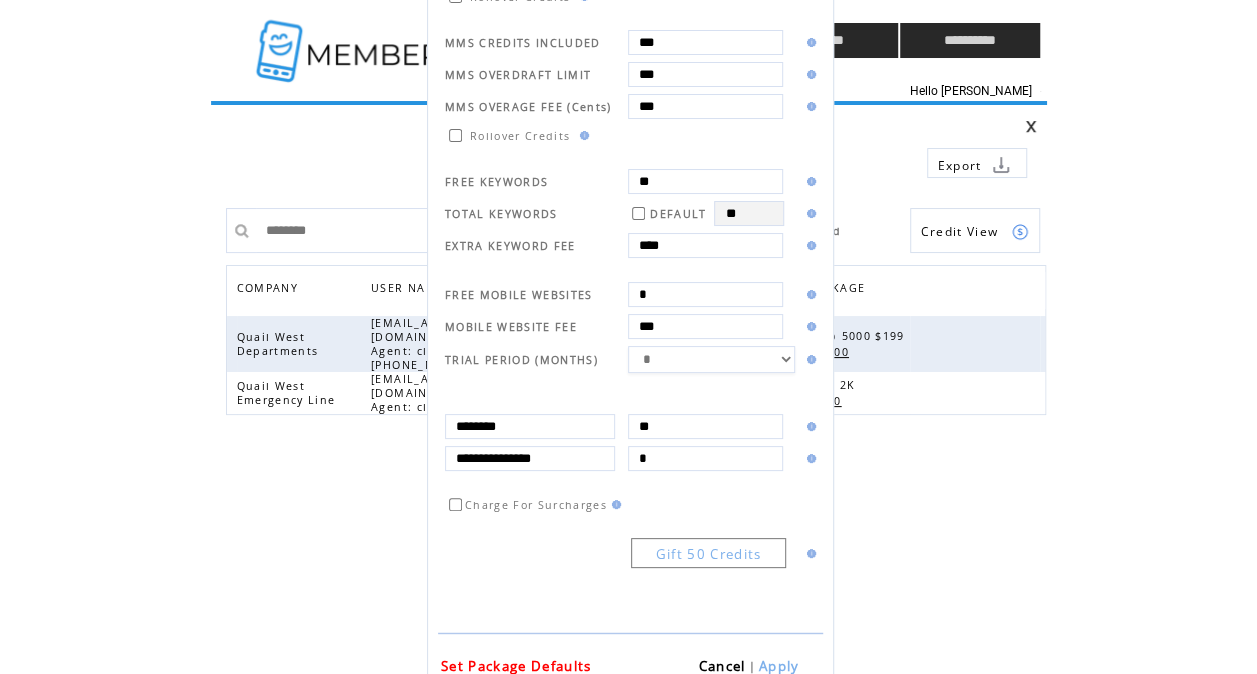 scroll, scrollTop: 410, scrollLeft: 0, axis: vertical 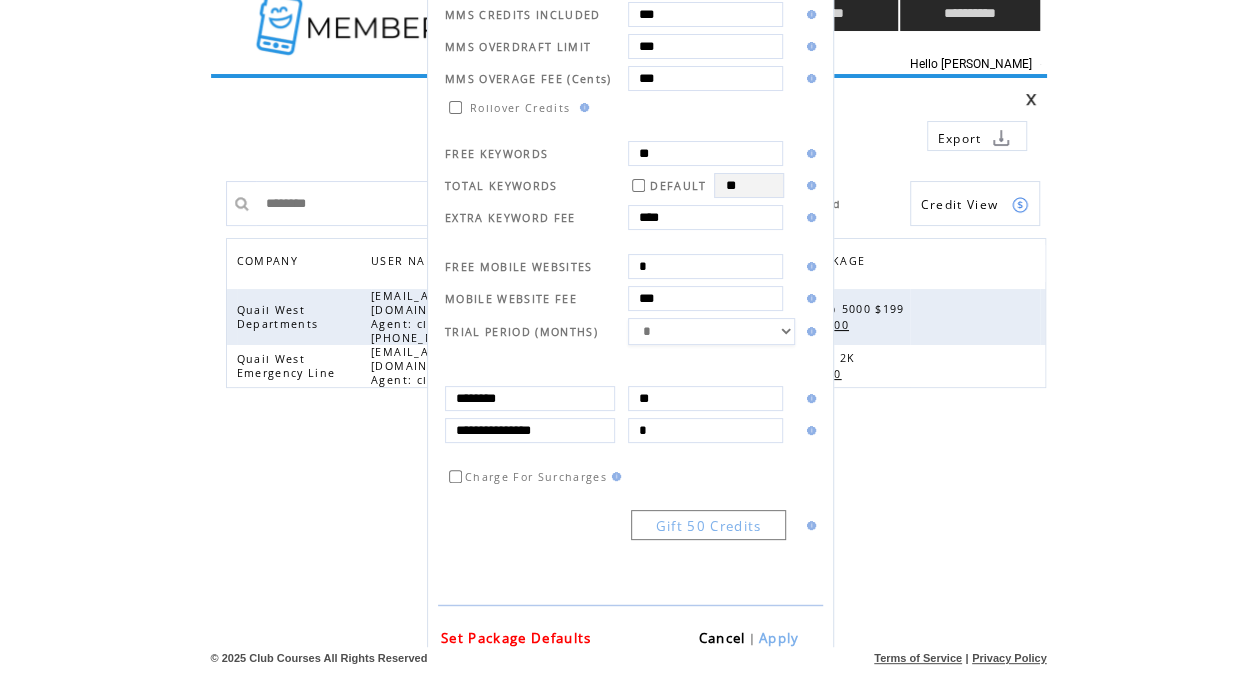 click on "Apply" at bounding box center (779, 638) 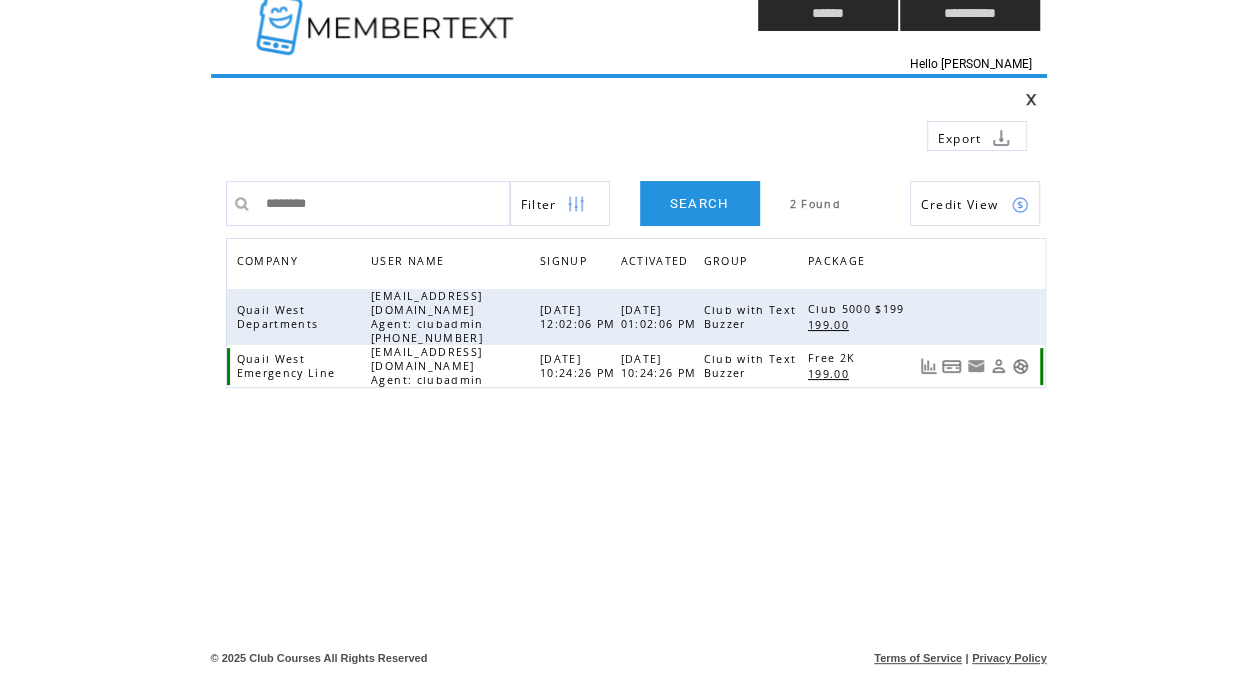 click at bounding box center (1020, 366) 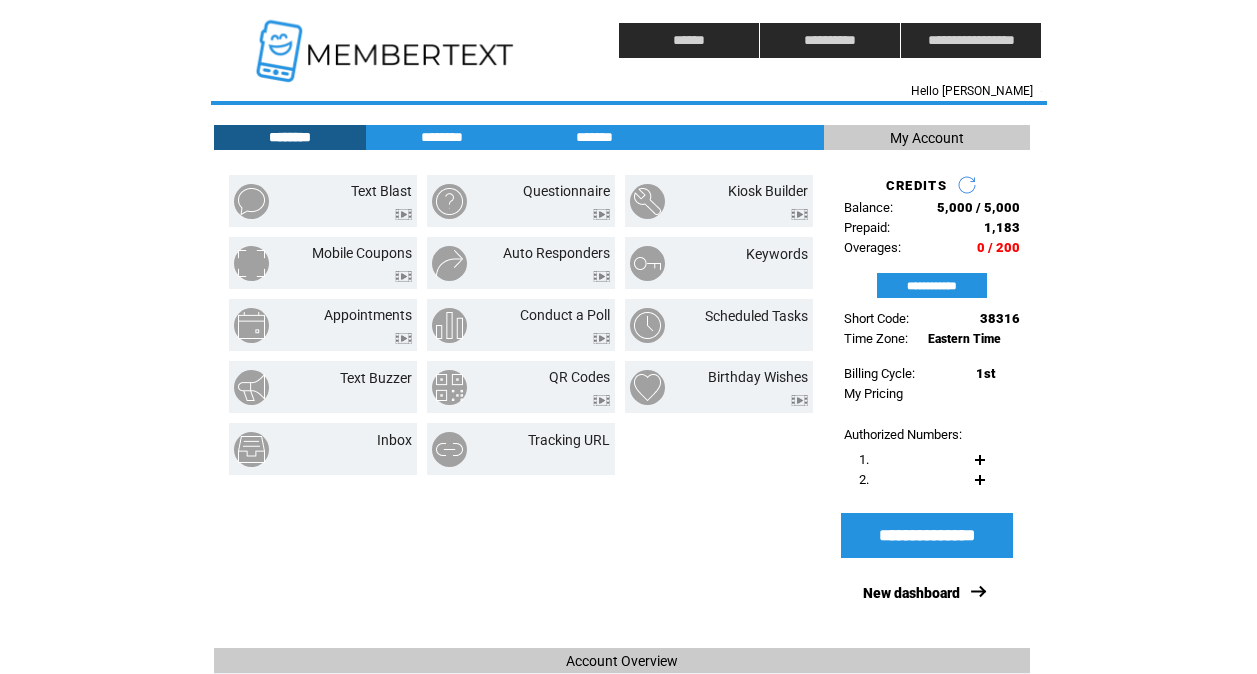 scroll, scrollTop: 0, scrollLeft: 0, axis: both 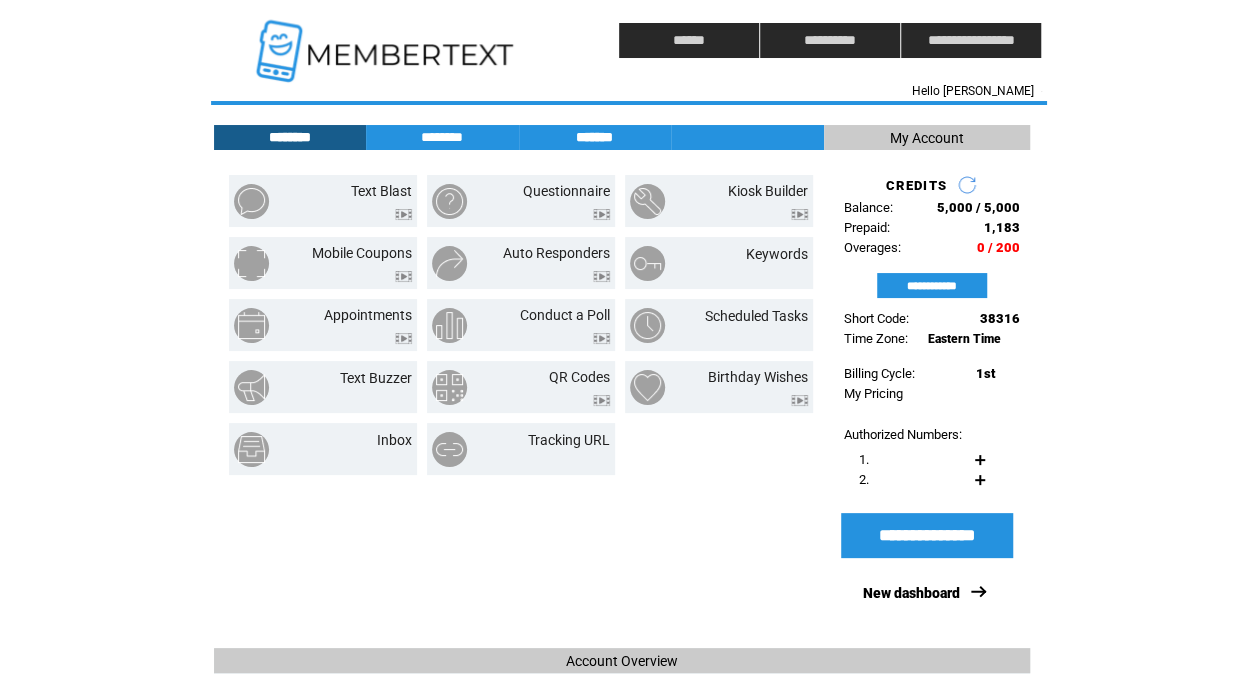 click on "*******" at bounding box center [595, 137] 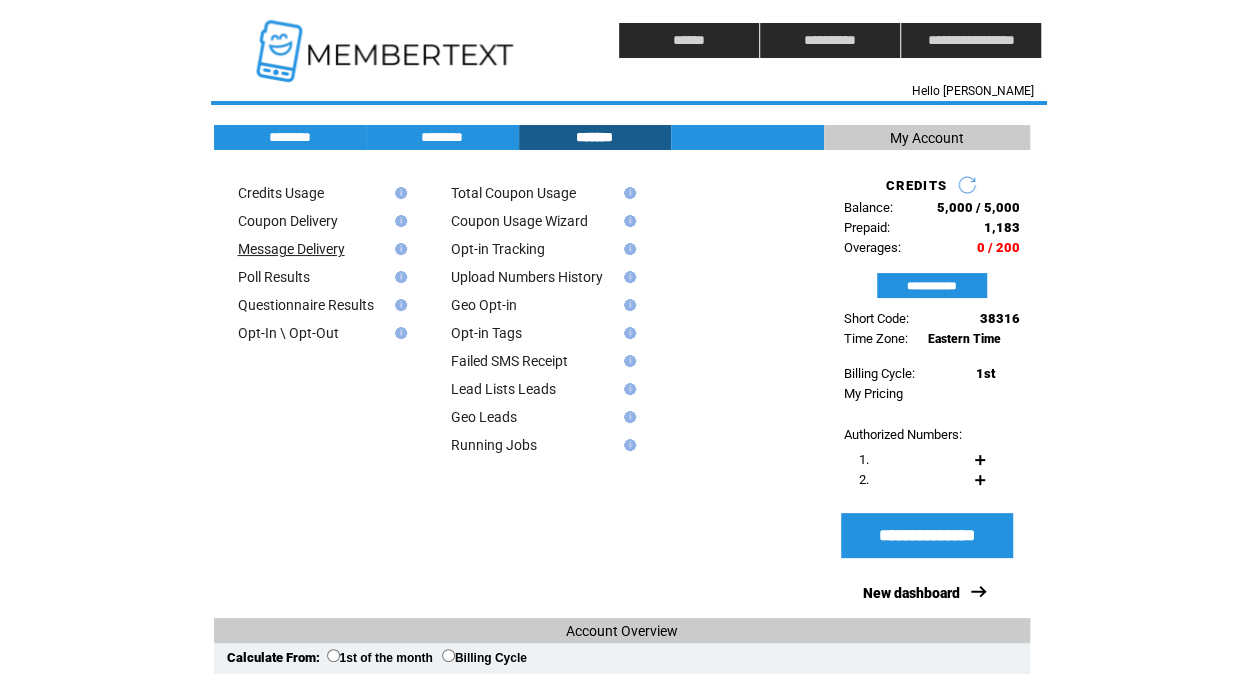 click on "Message Delivery" at bounding box center [291, 249] 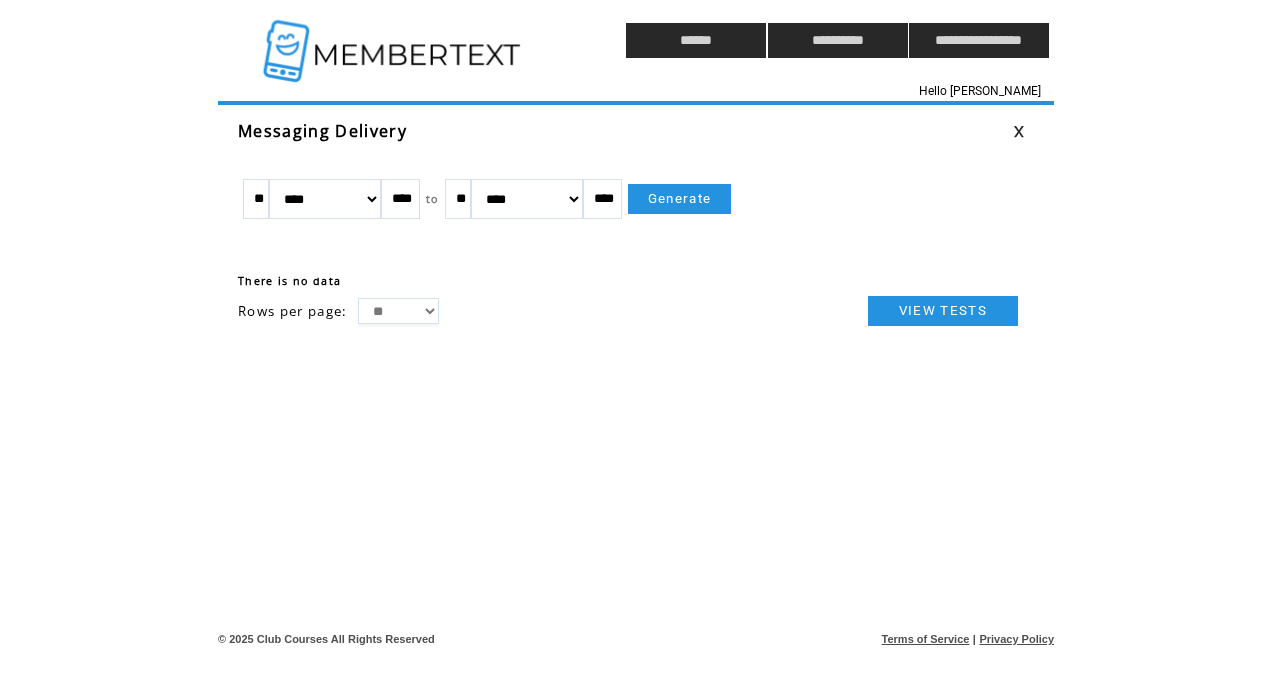 scroll, scrollTop: 0, scrollLeft: 0, axis: both 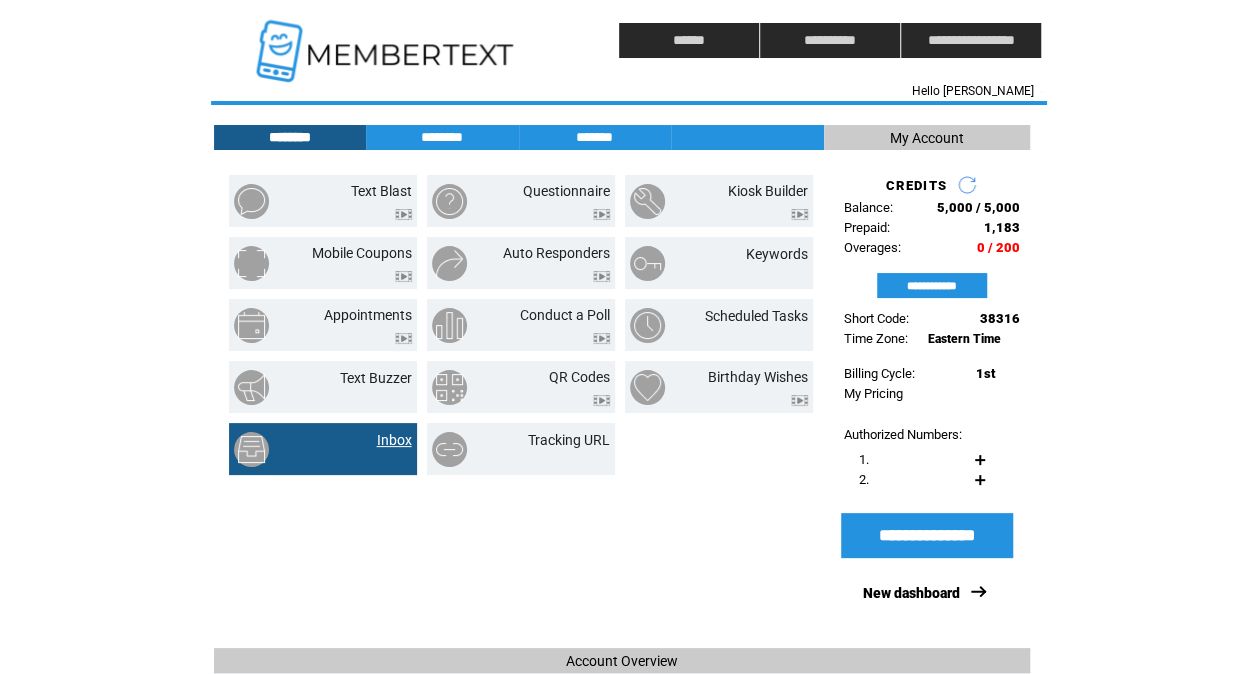 click on "Inbox" at bounding box center [394, 440] 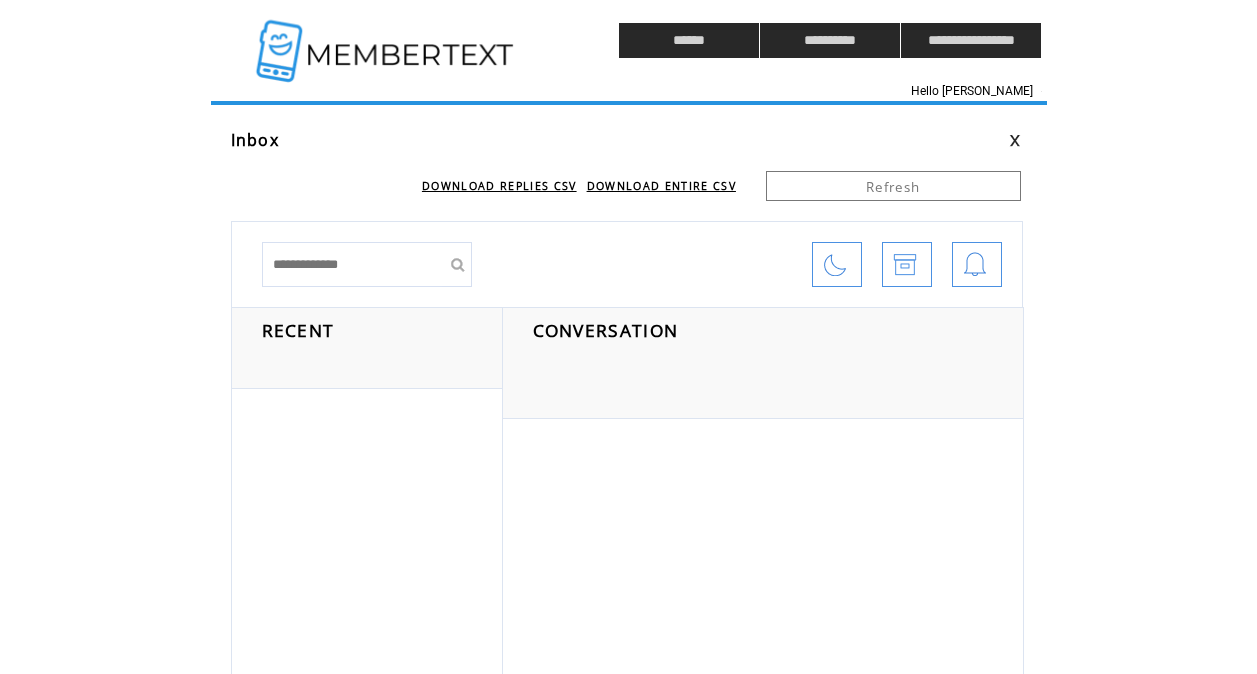 scroll, scrollTop: 0, scrollLeft: 0, axis: both 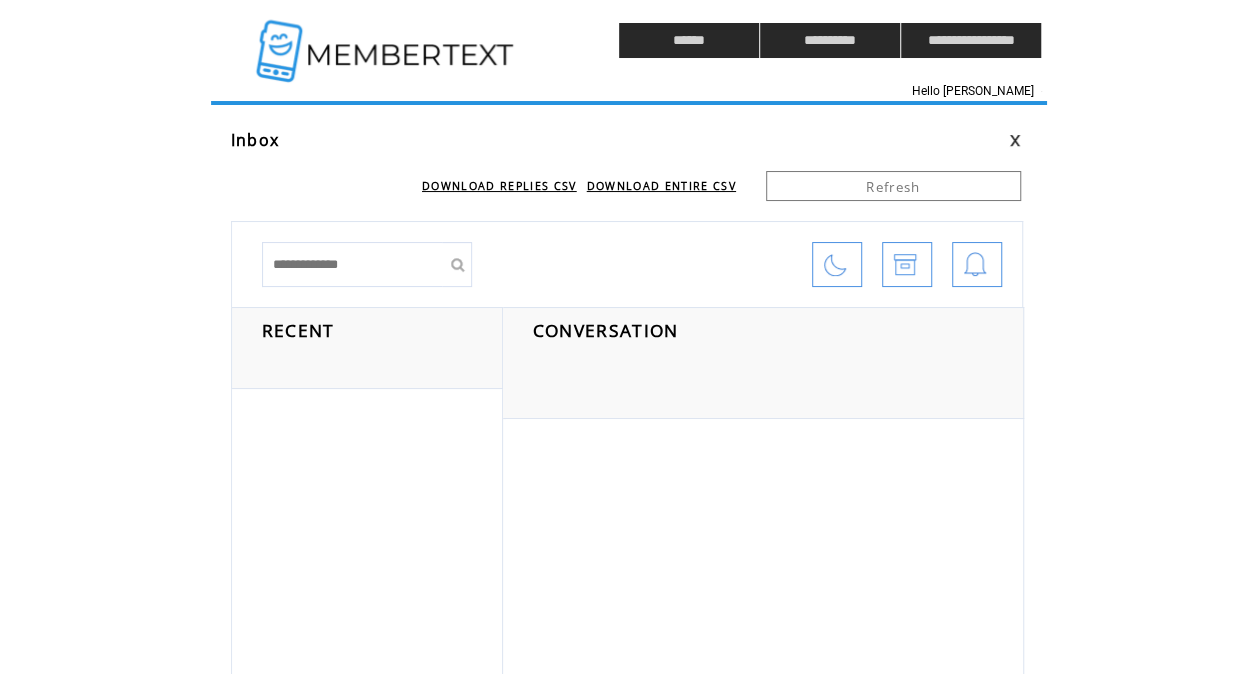click at bounding box center [387, 40] 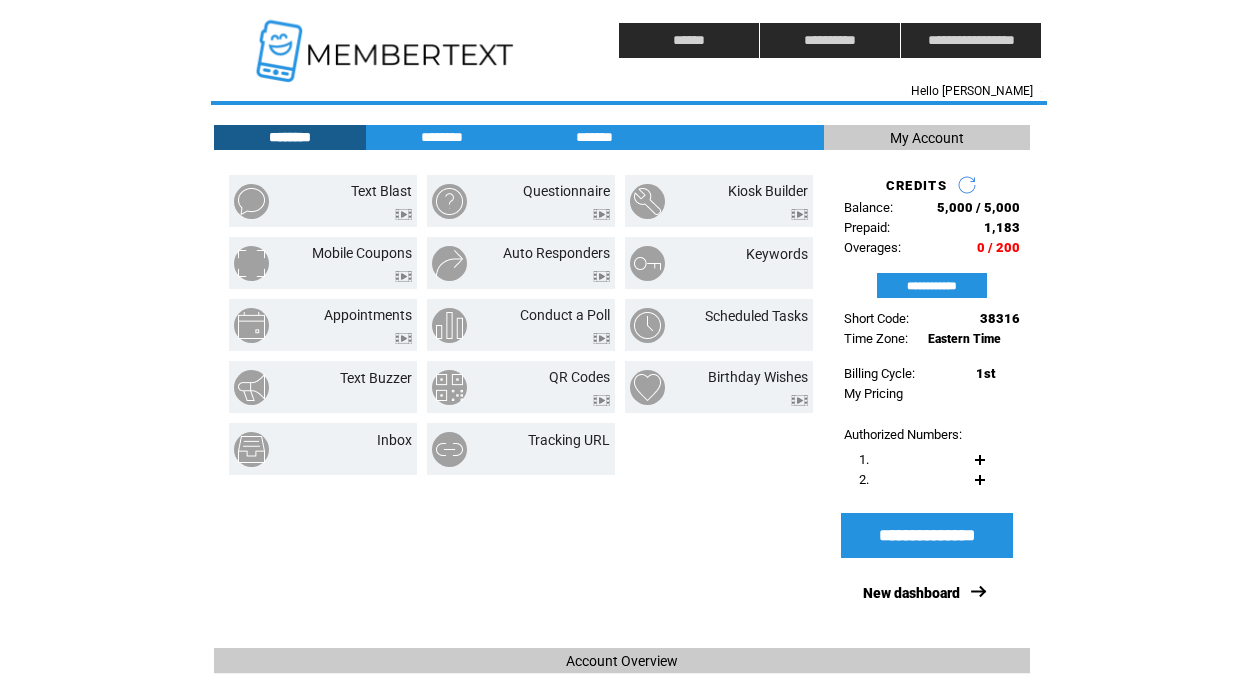 scroll, scrollTop: 0, scrollLeft: 0, axis: both 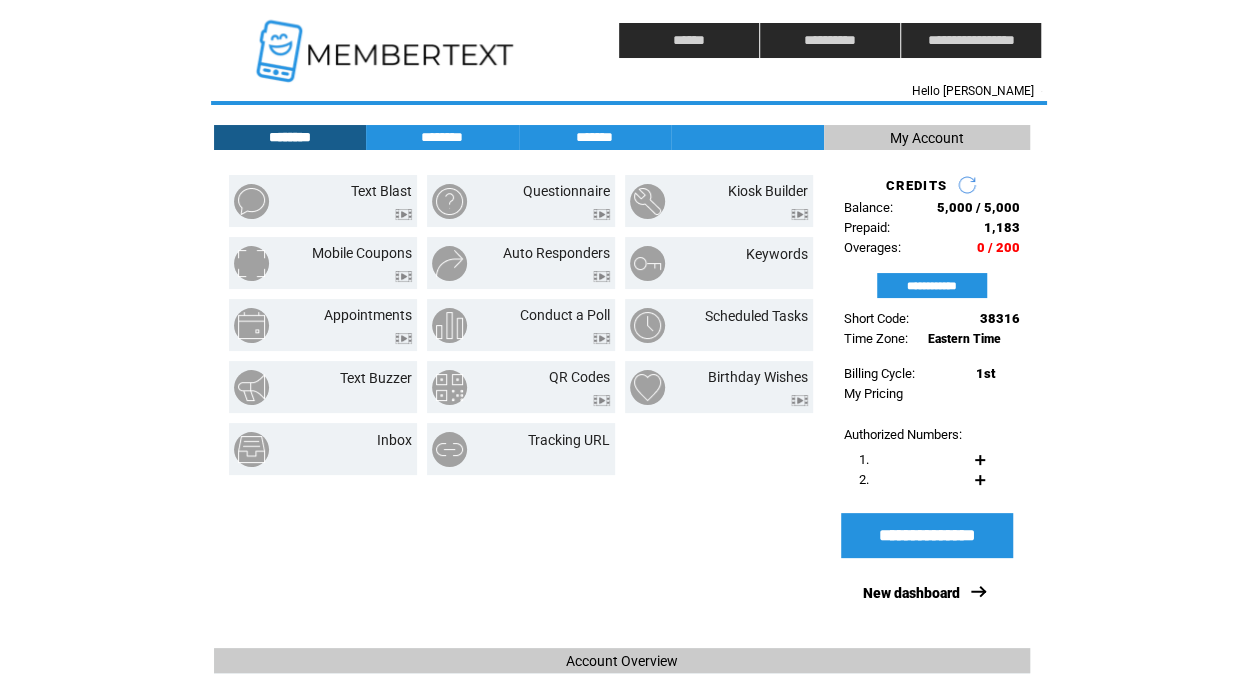 click at bounding box center (387, 40) 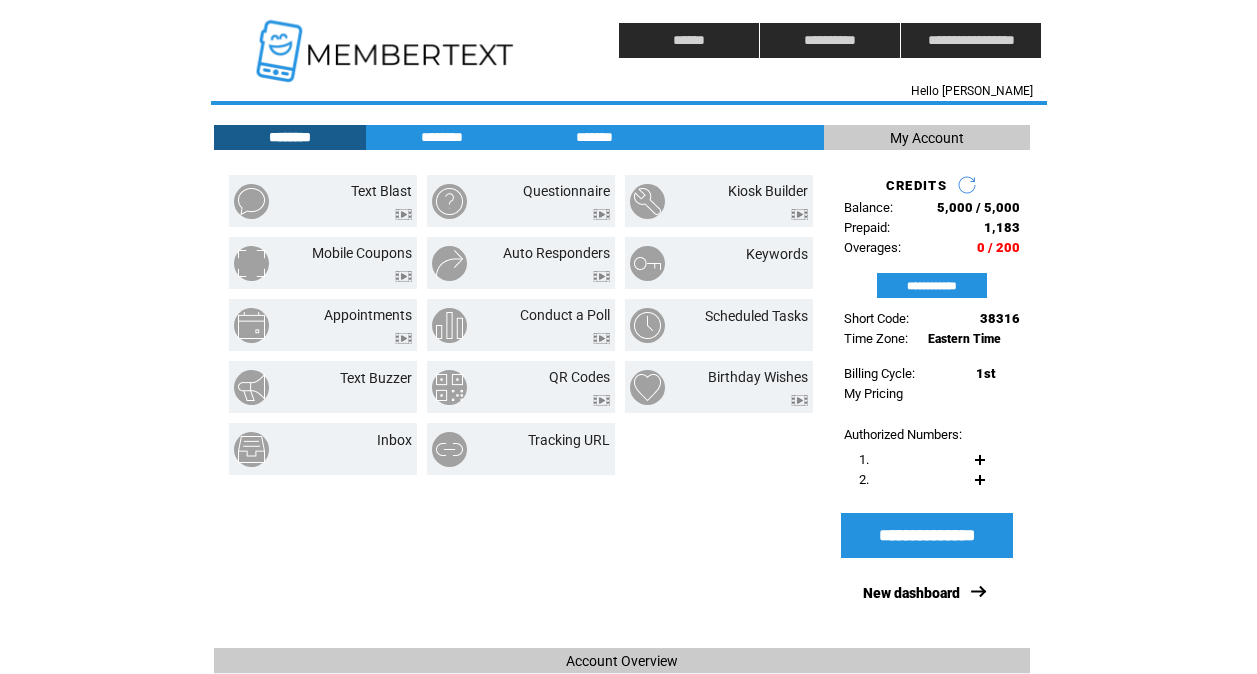 scroll, scrollTop: 0, scrollLeft: 0, axis: both 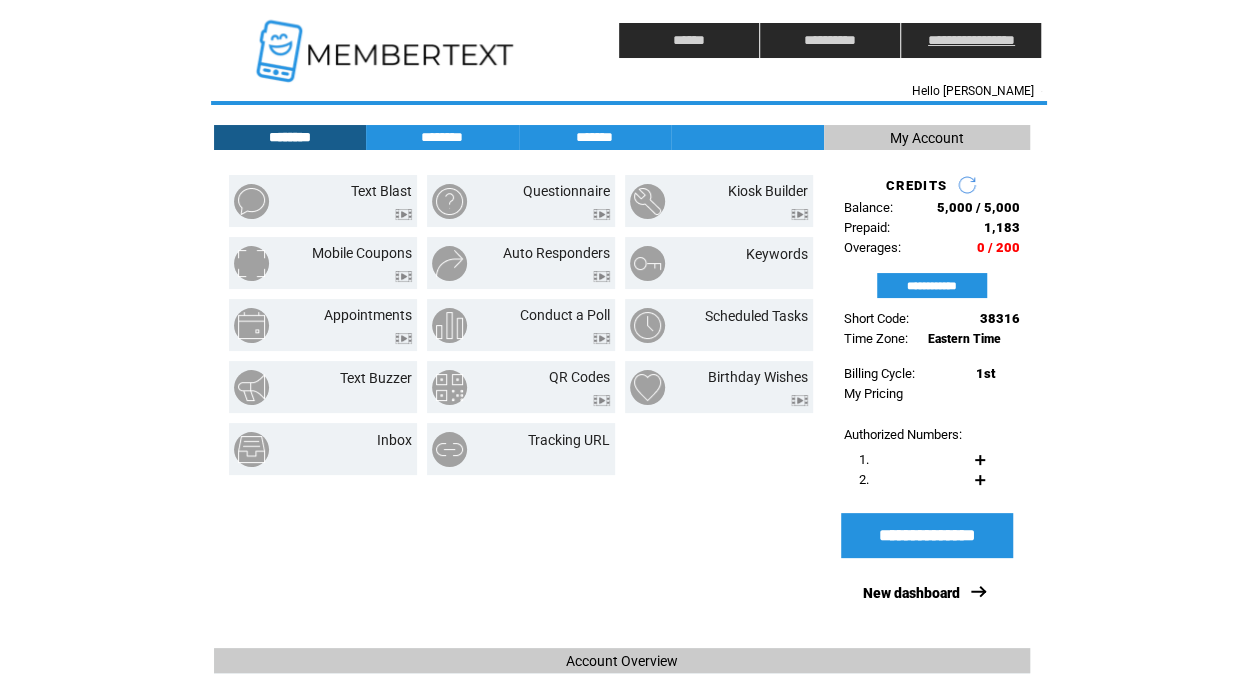 click on "**********" at bounding box center [971, 40] 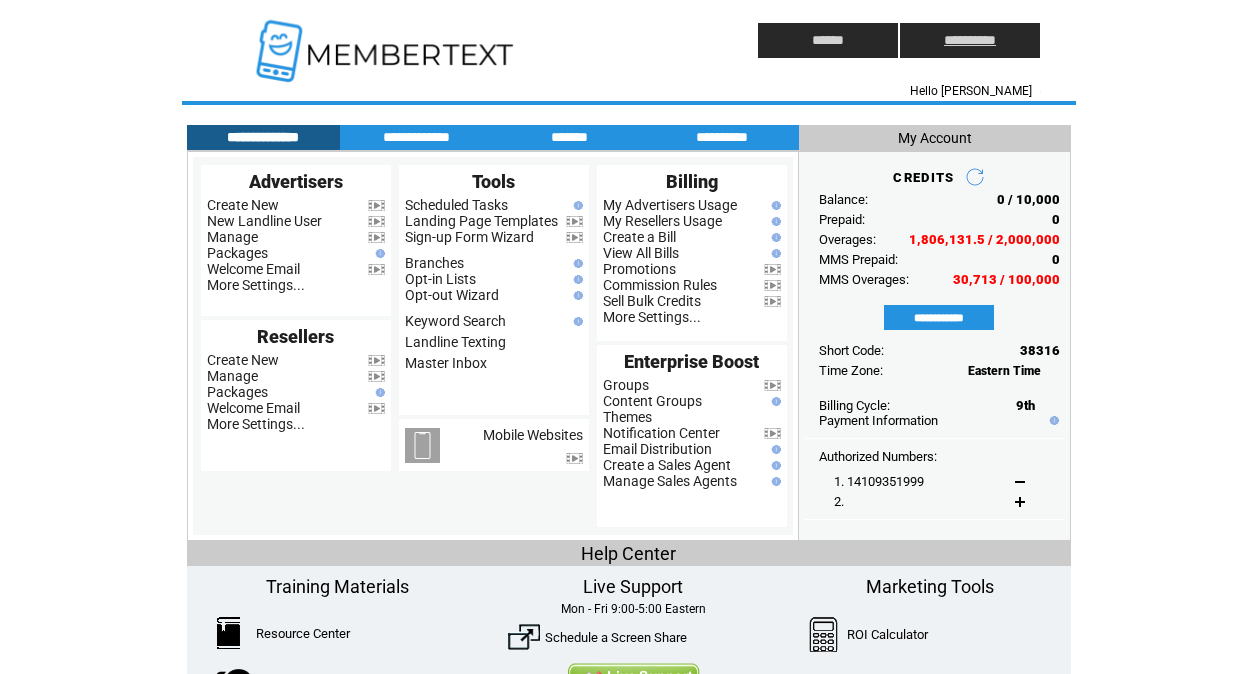 scroll, scrollTop: 0, scrollLeft: 0, axis: both 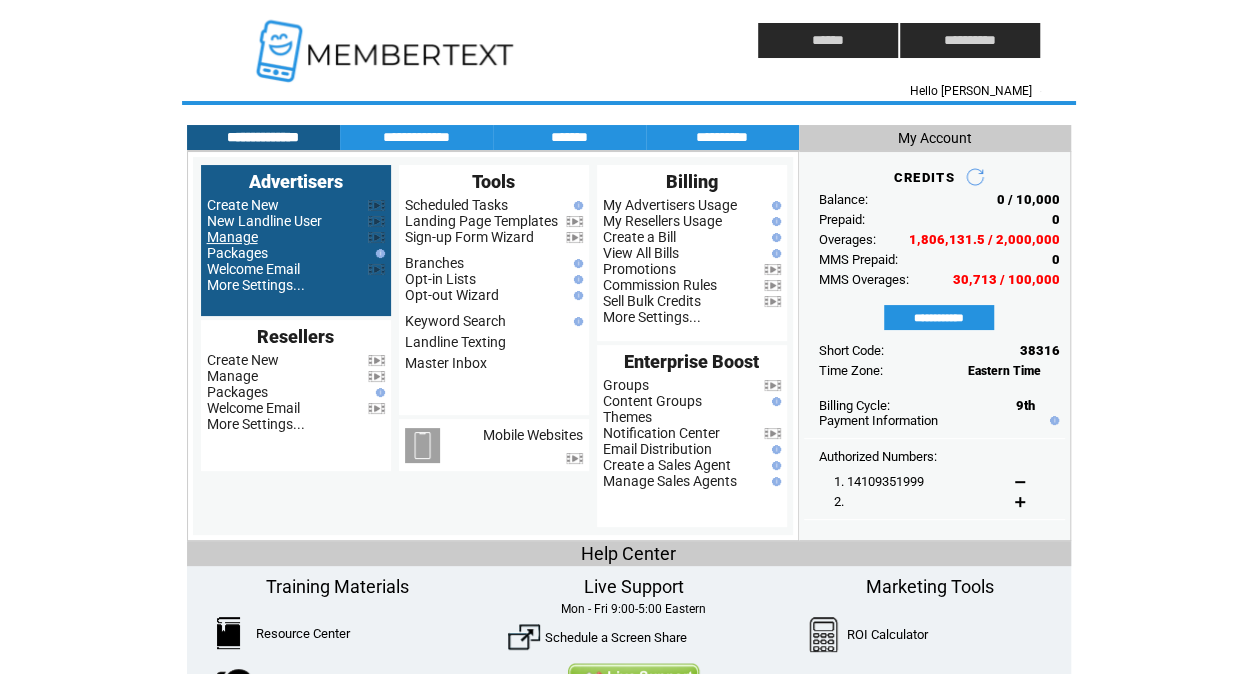 click on "Manage" at bounding box center [232, 237] 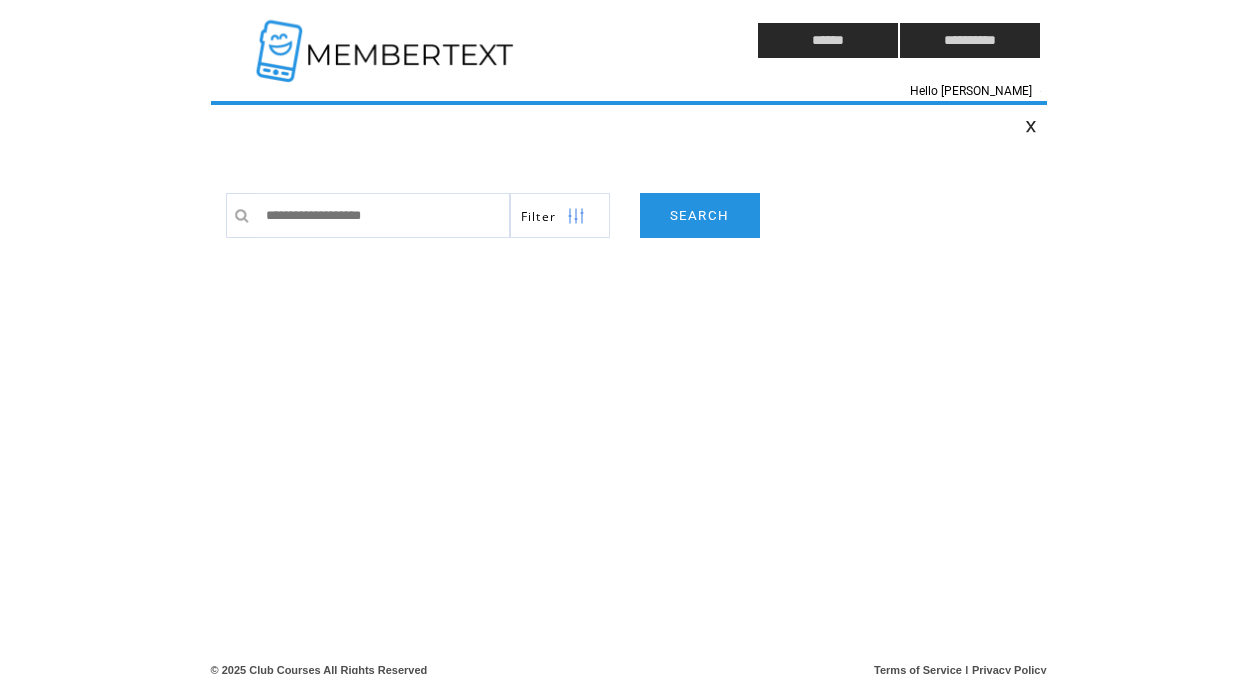 scroll, scrollTop: 0, scrollLeft: 0, axis: both 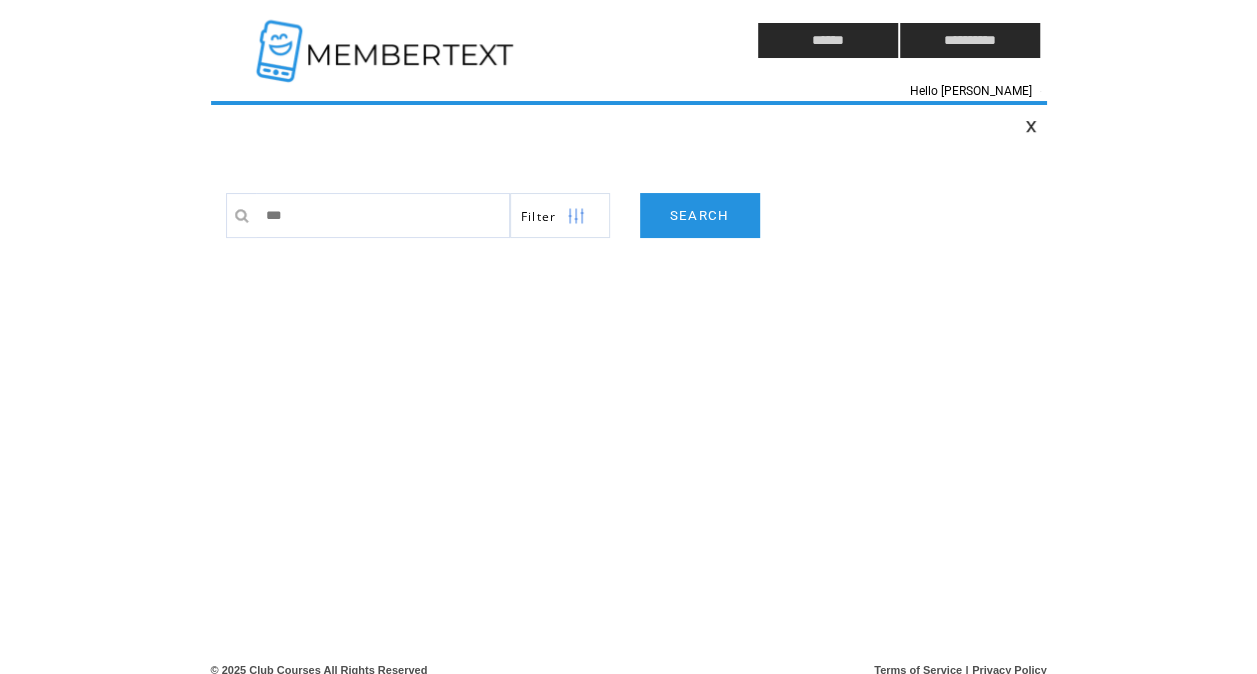 type on "********" 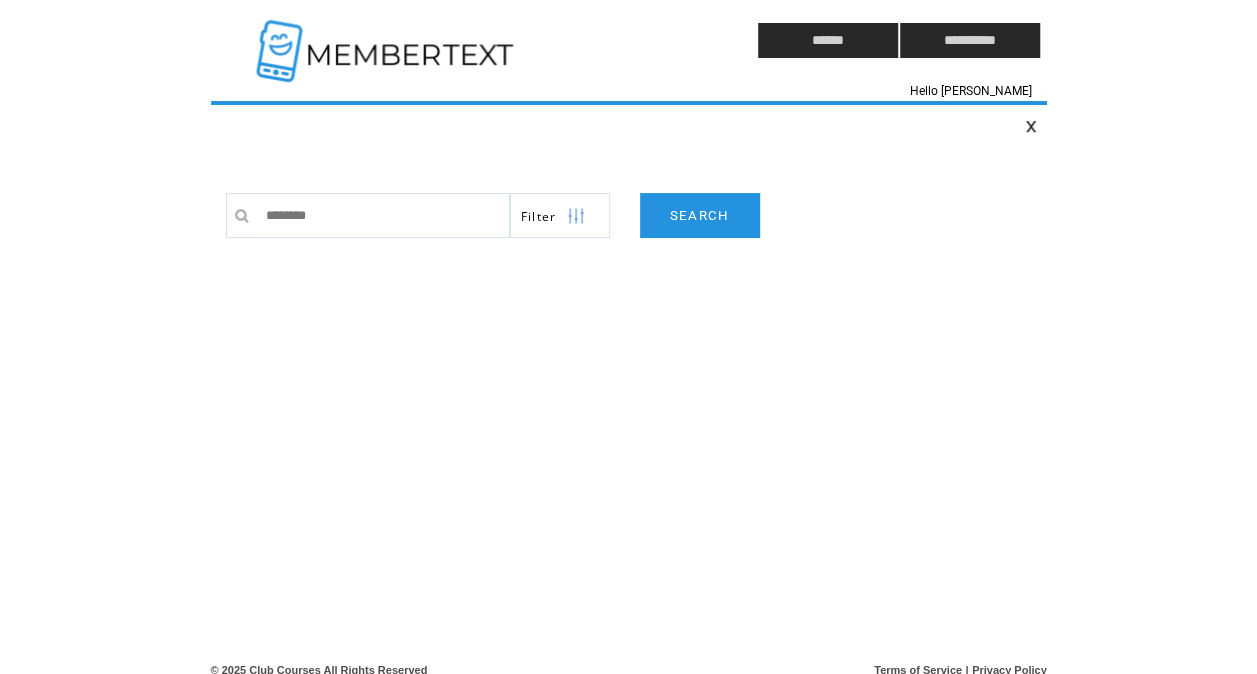 click on "SEARCH" at bounding box center [700, 215] 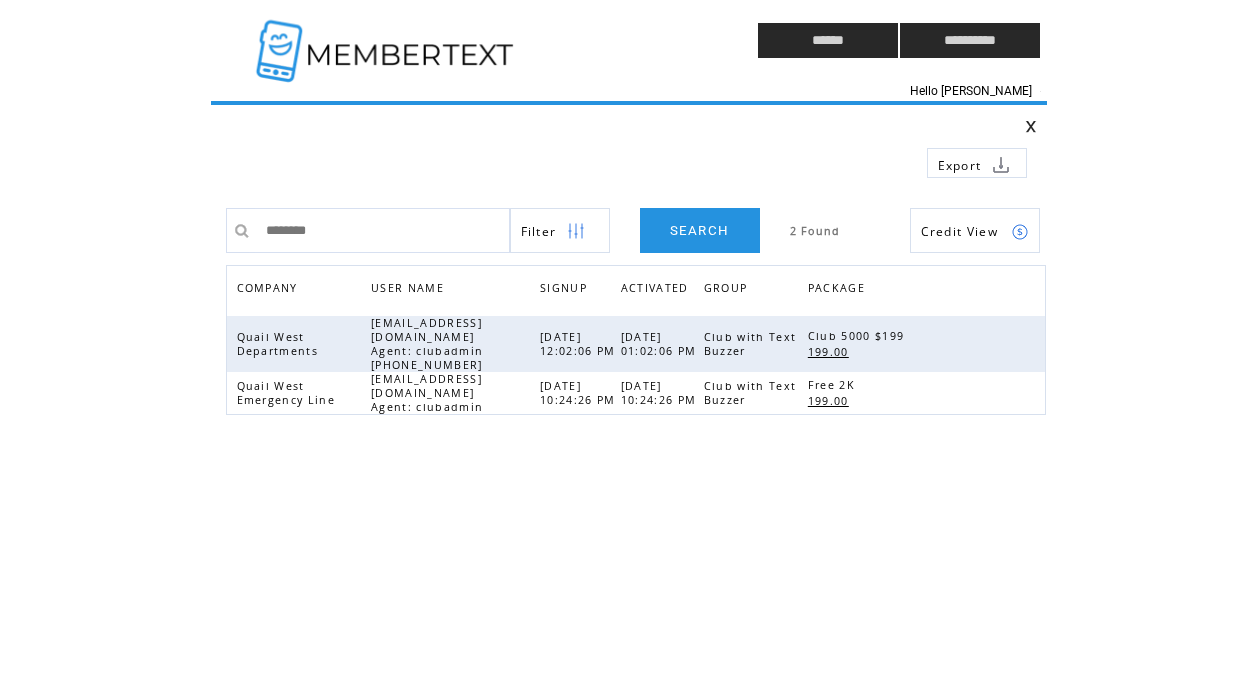 scroll, scrollTop: 0, scrollLeft: 0, axis: both 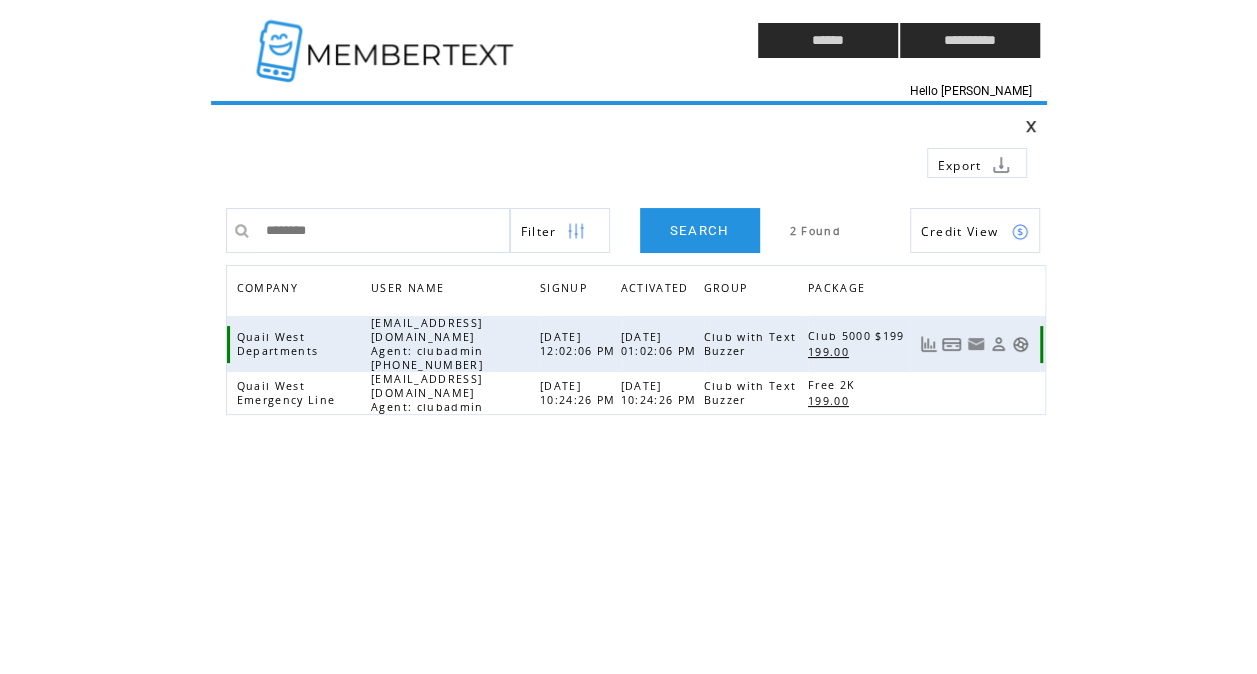 click at bounding box center (1020, 344) 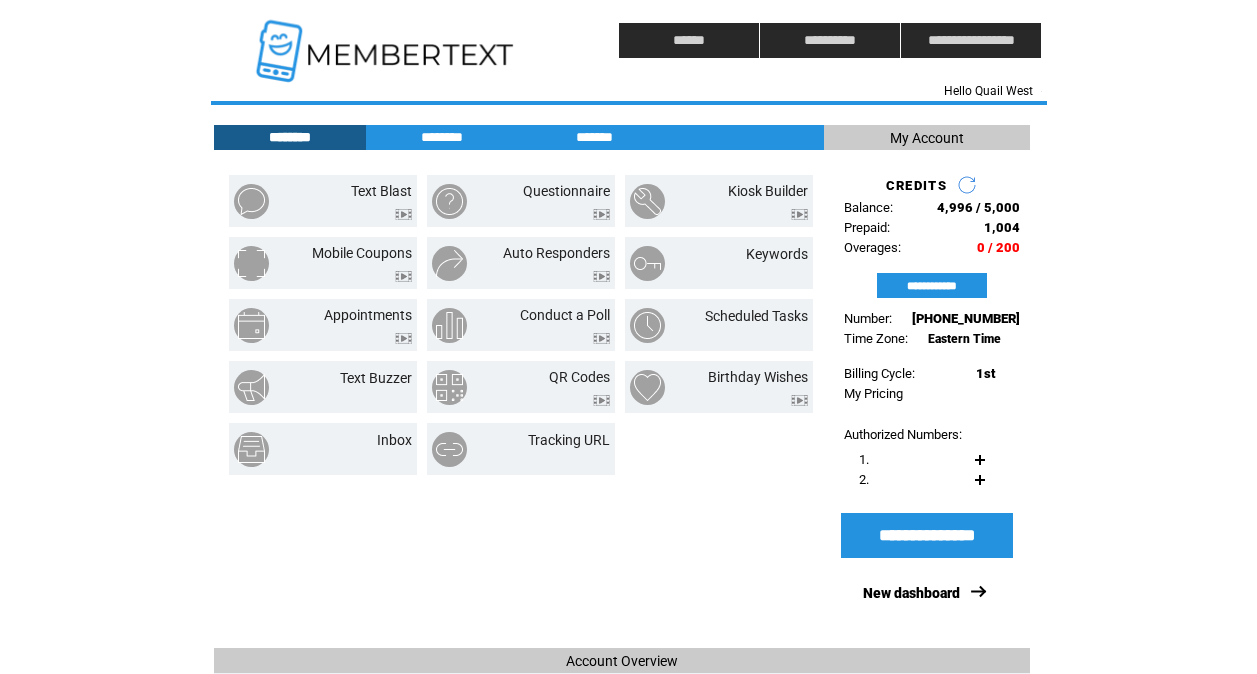 scroll, scrollTop: 0, scrollLeft: 0, axis: both 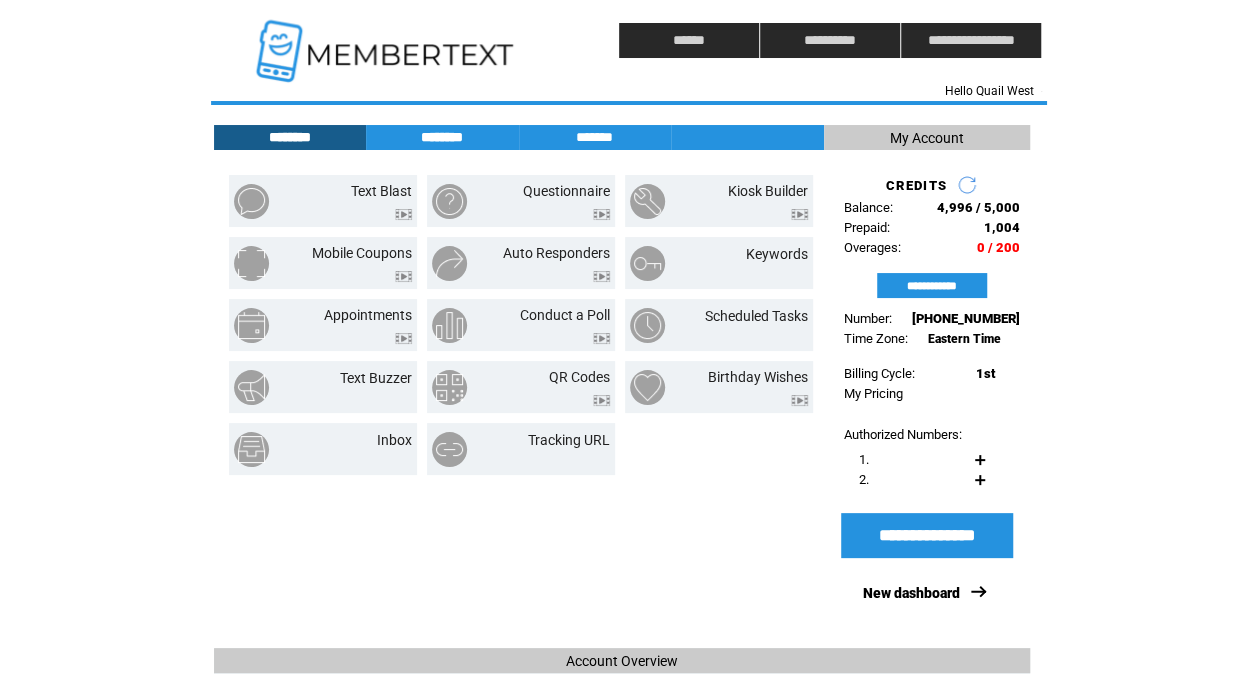 click on "********" at bounding box center [442, 137] 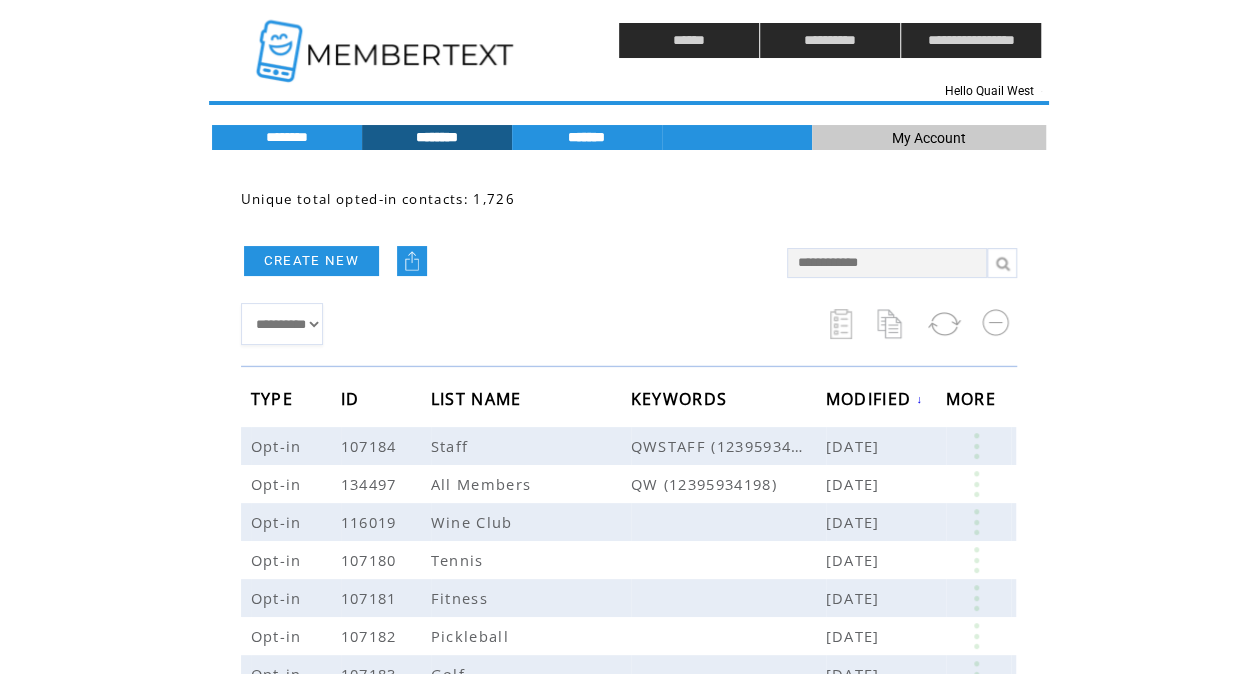 click on "*******" at bounding box center (587, 137) 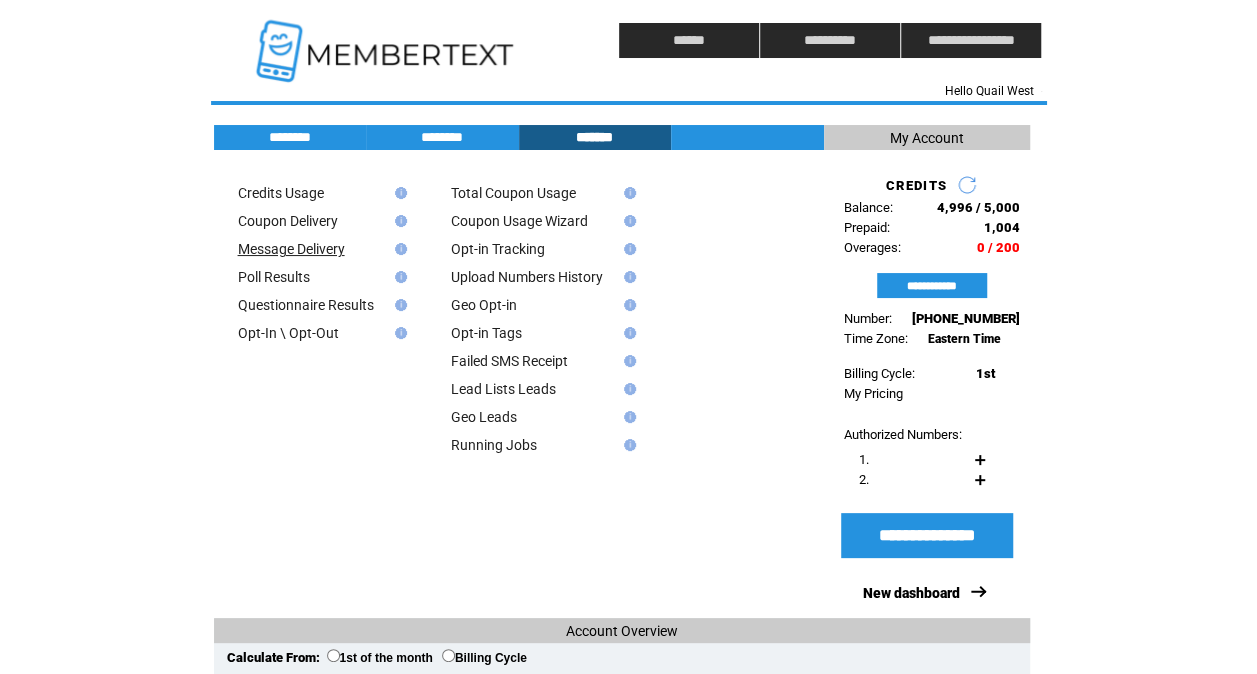 click on "Message Delivery" at bounding box center (291, 249) 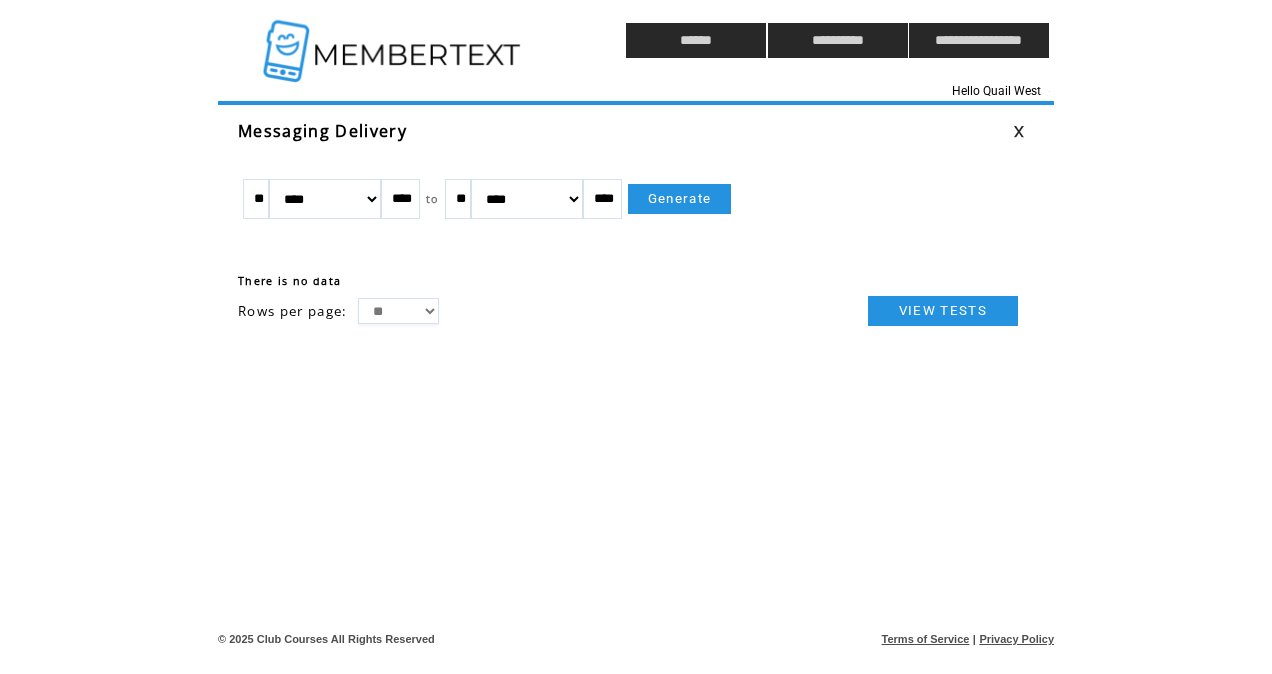 scroll, scrollTop: 0, scrollLeft: 0, axis: both 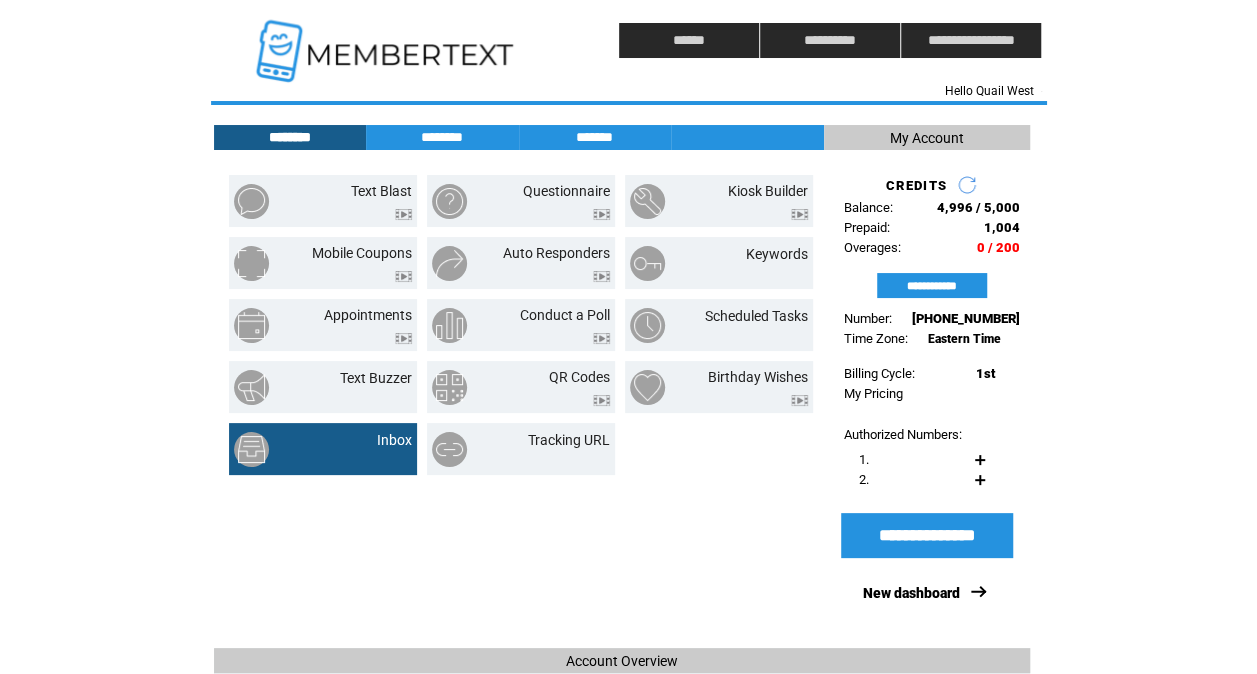 click on "Inbox" at bounding box center (323, 449) 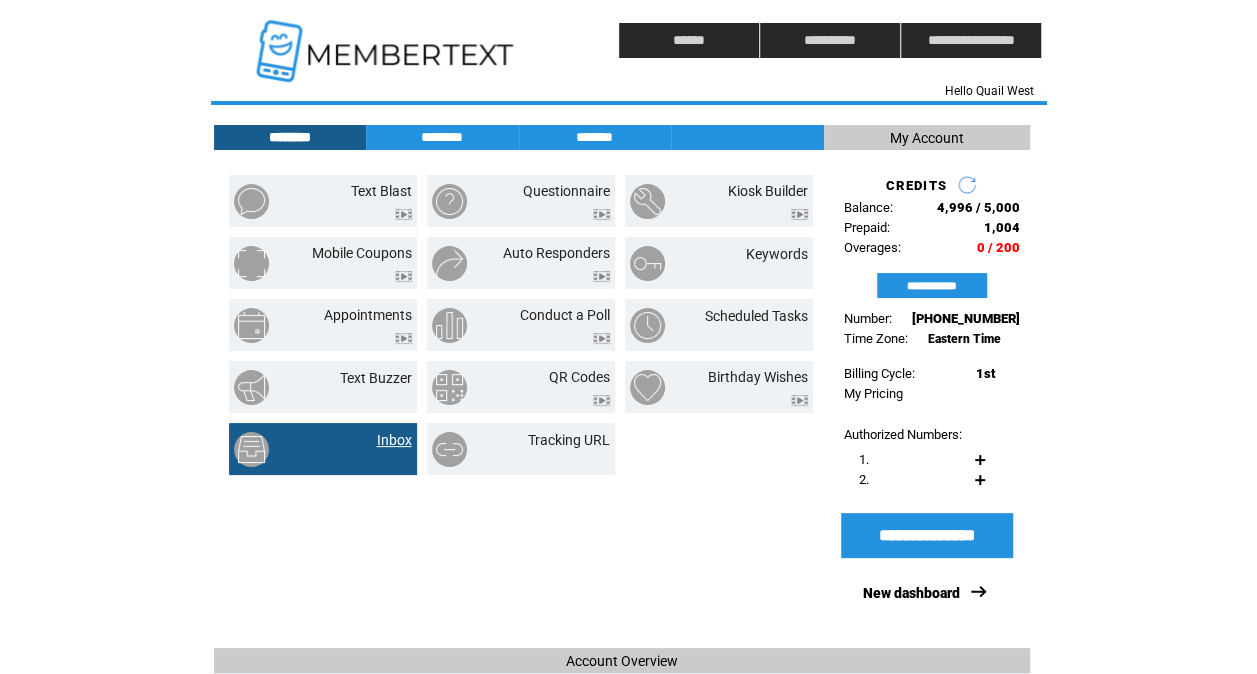 click on "Inbox" at bounding box center (394, 440) 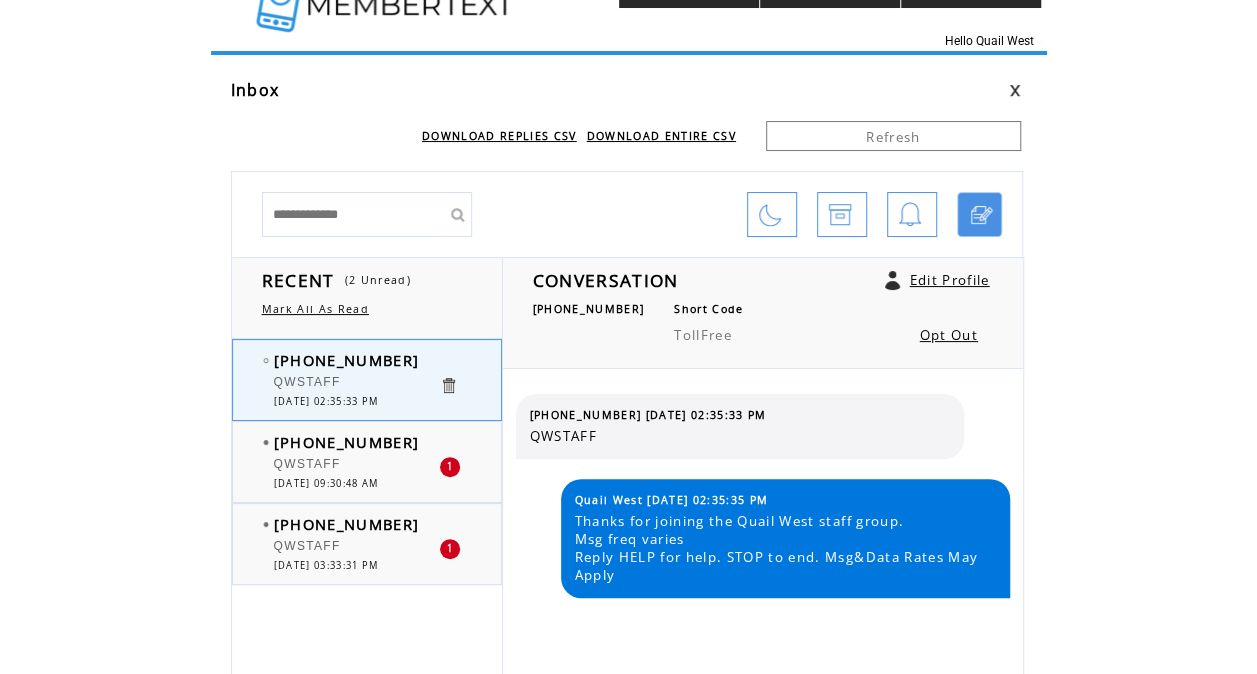 scroll, scrollTop: 0, scrollLeft: 0, axis: both 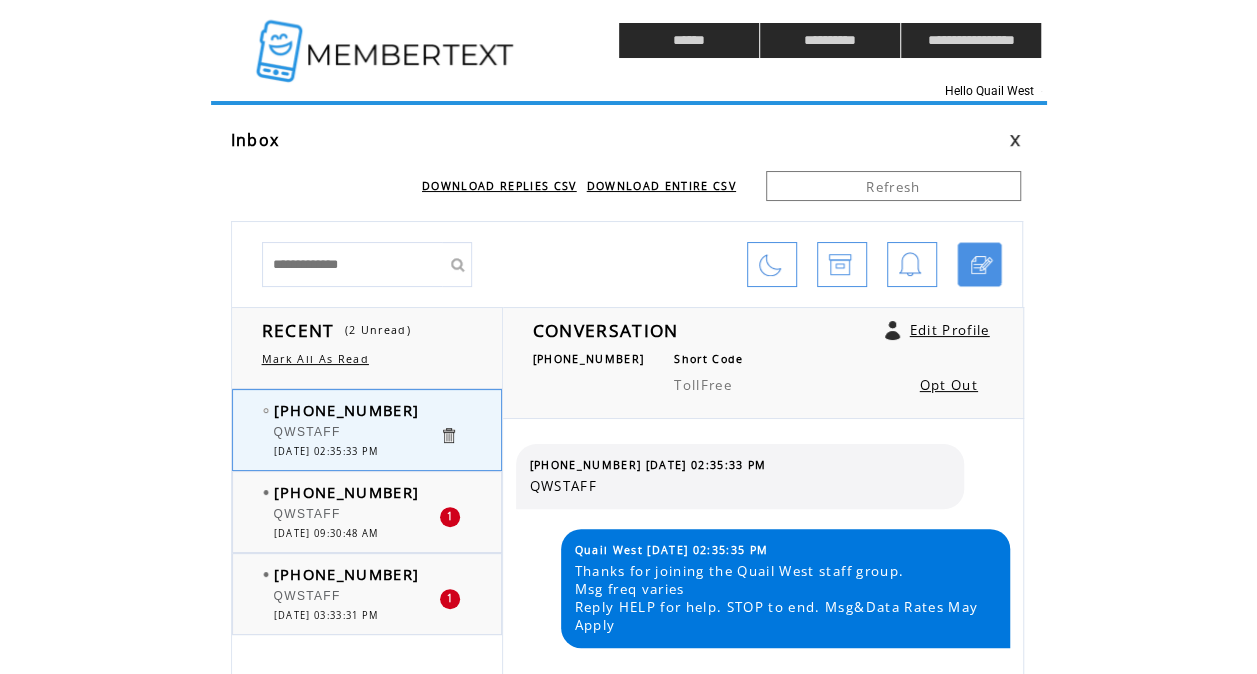 click at bounding box center [387, 40] 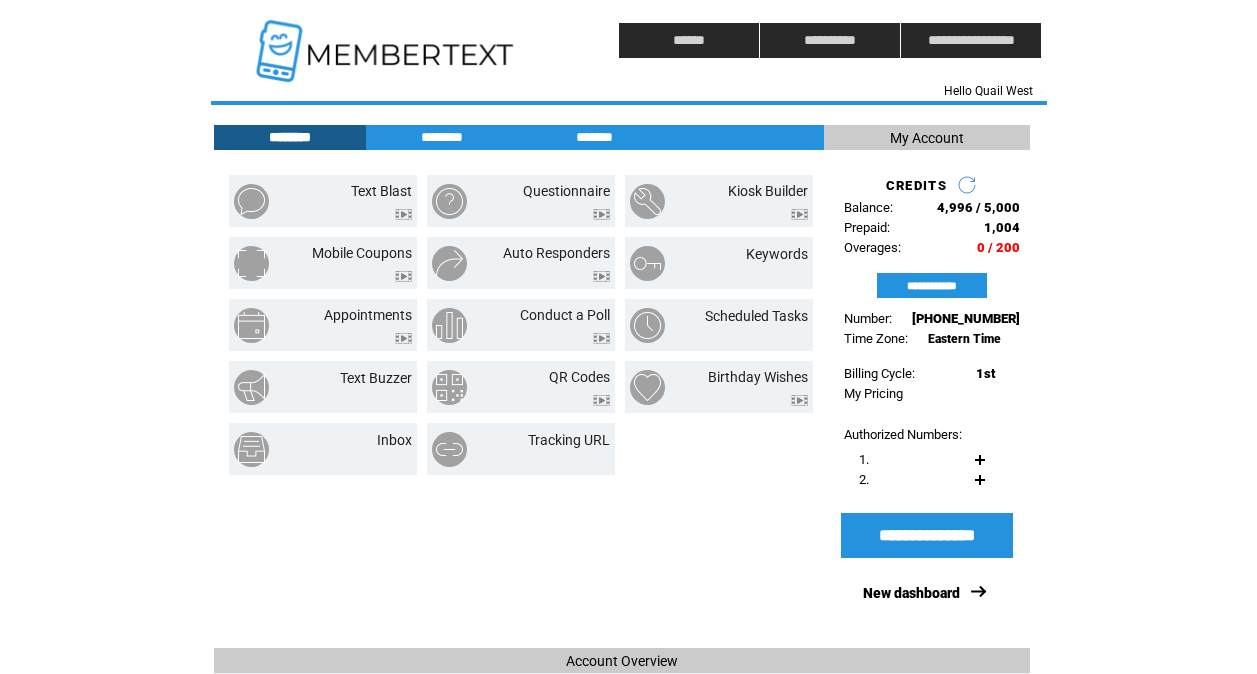 scroll, scrollTop: 0, scrollLeft: 0, axis: both 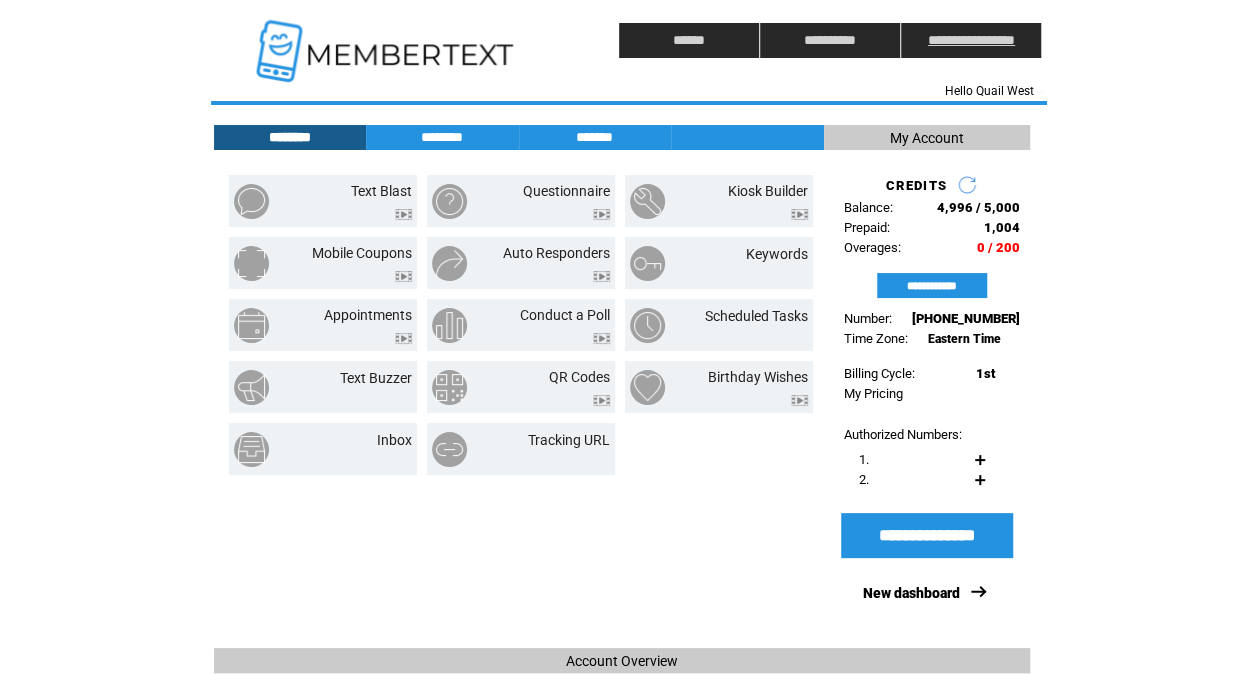 click on "**********" at bounding box center [971, 40] 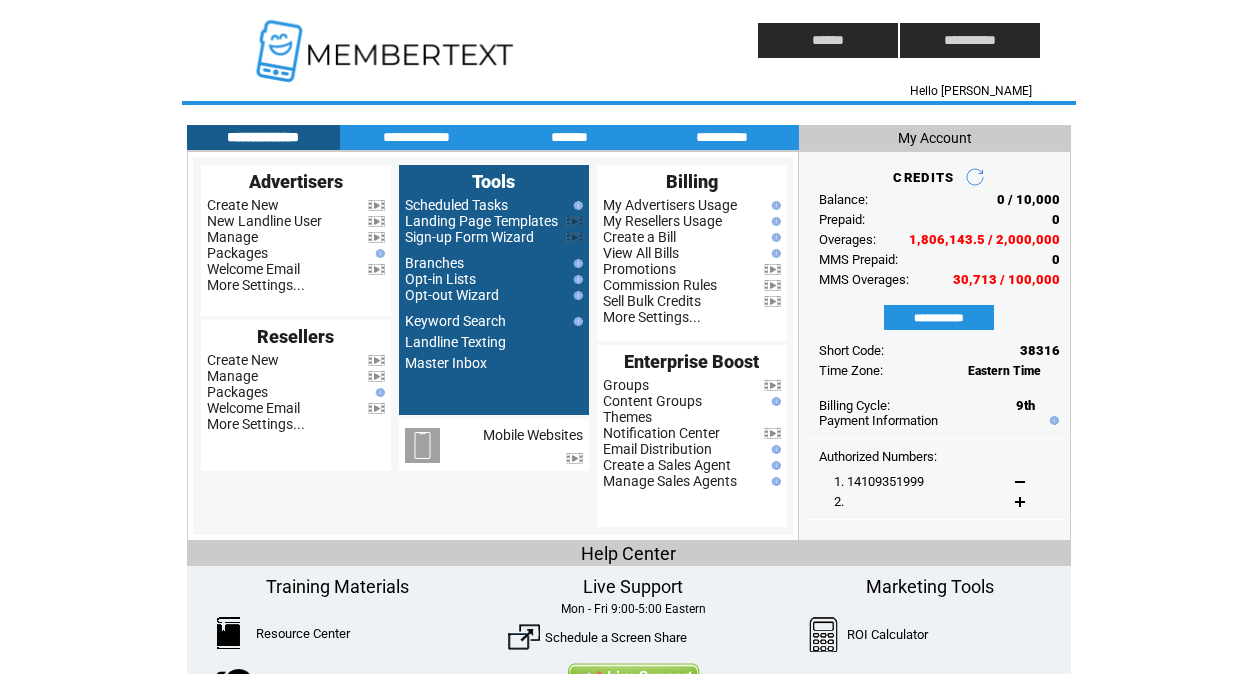 scroll, scrollTop: 0, scrollLeft: 0, axis: both 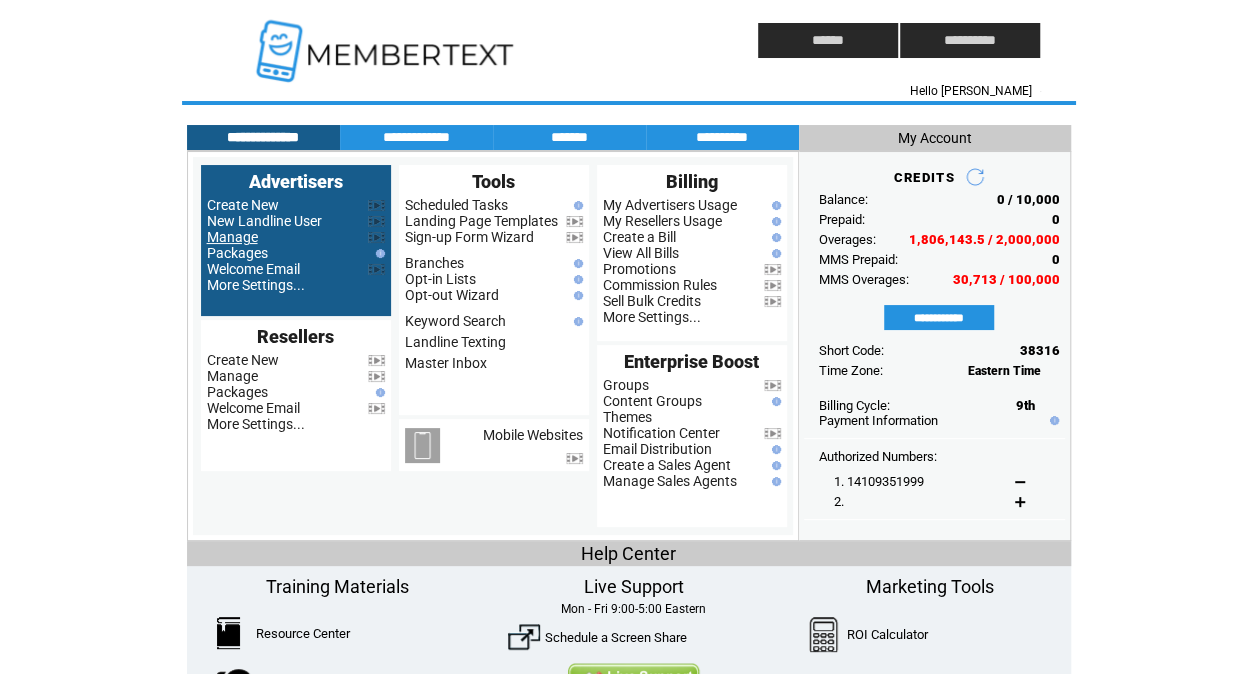 click on "Manage" at bounding box center (232, 237) 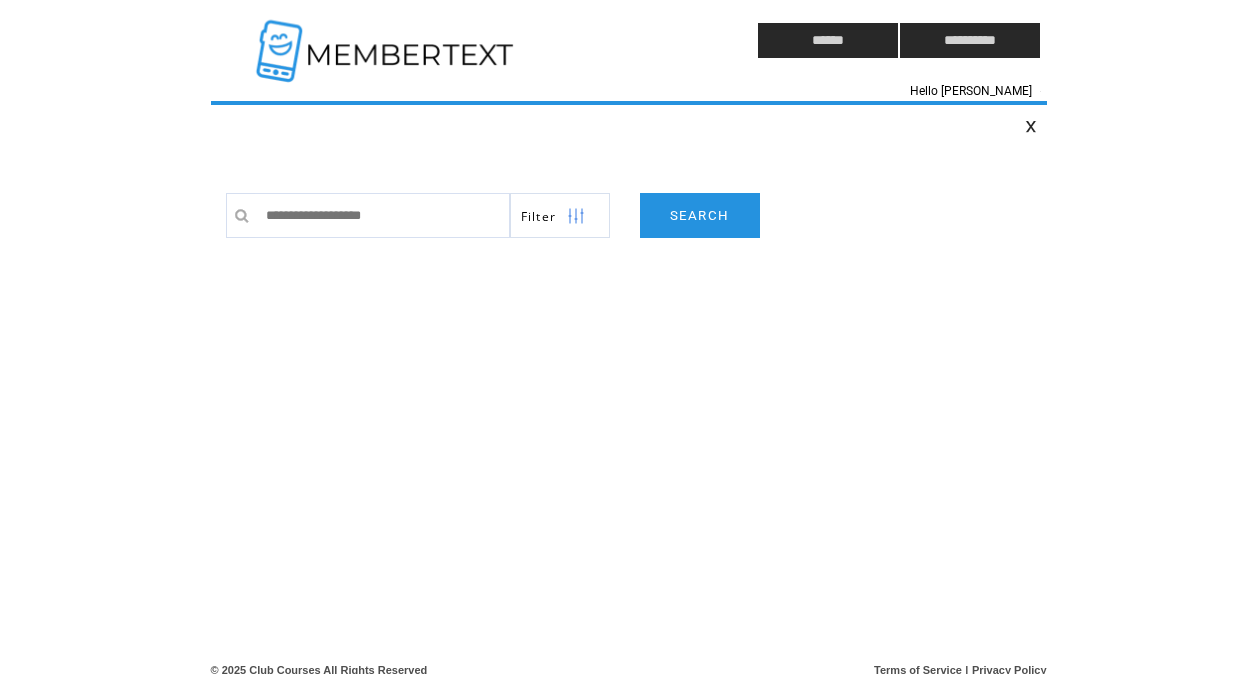 scroll, scrollTop: 0, scrollLeft: 0, axis: both 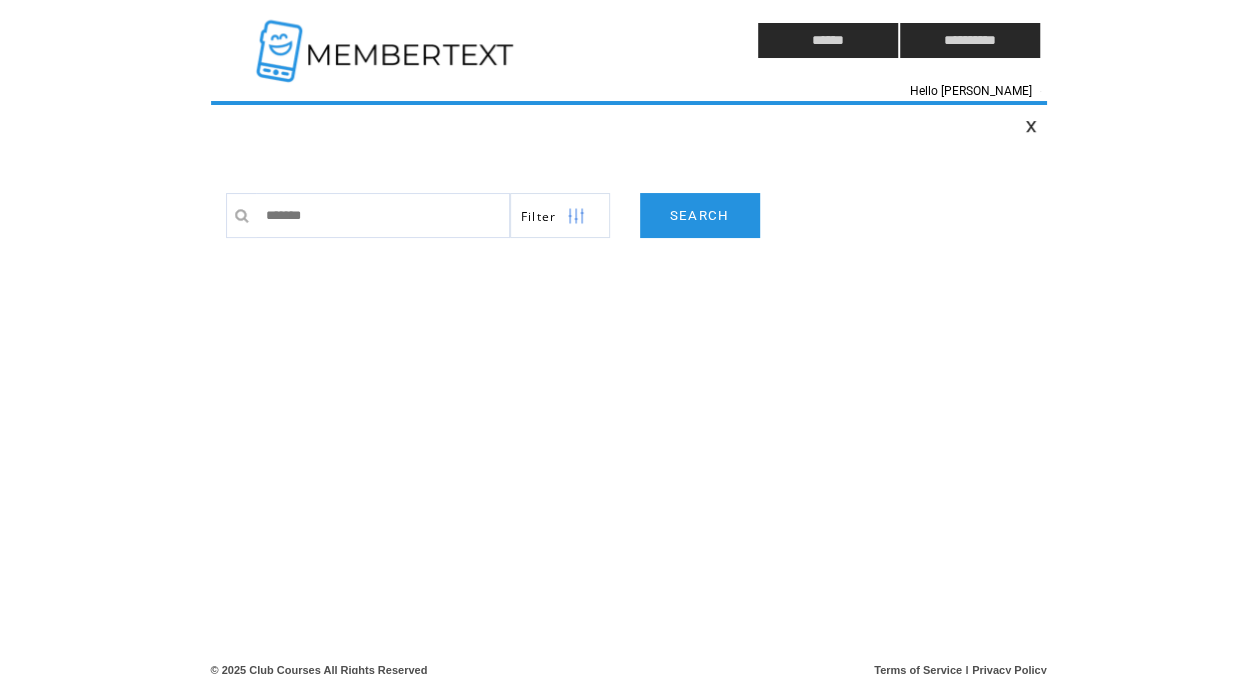type on "********" 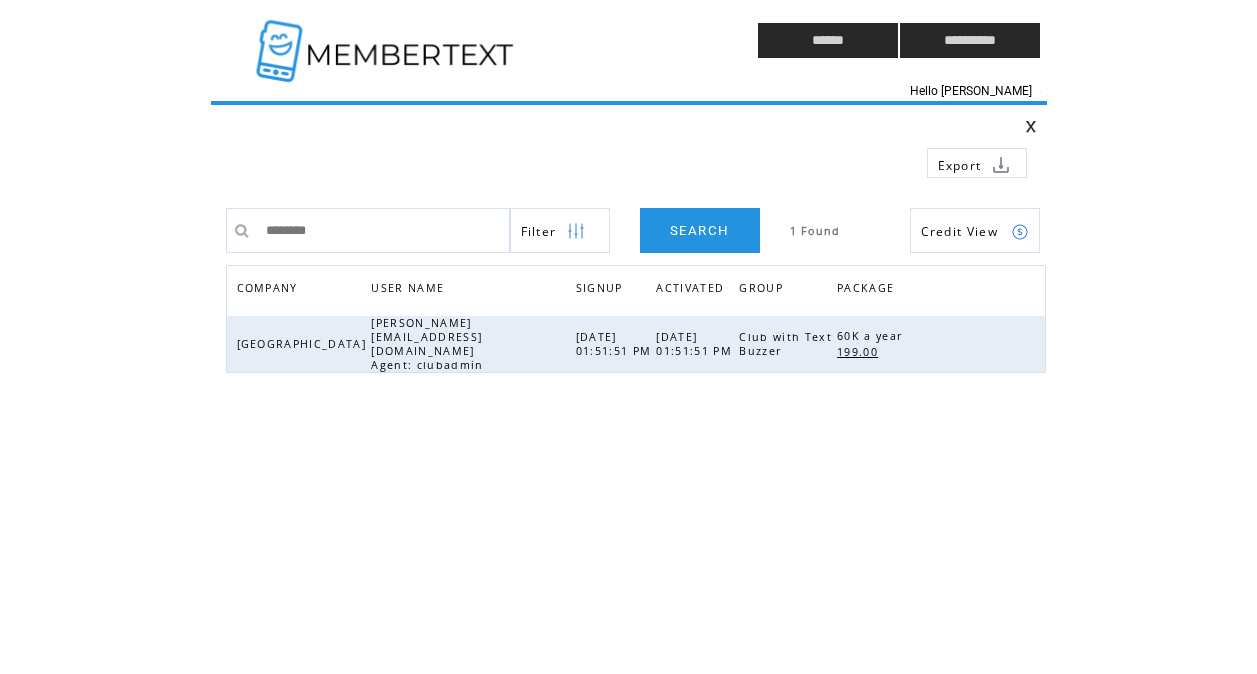 scroll, scrollTop: 0, scrollLeft: 0, axis: both 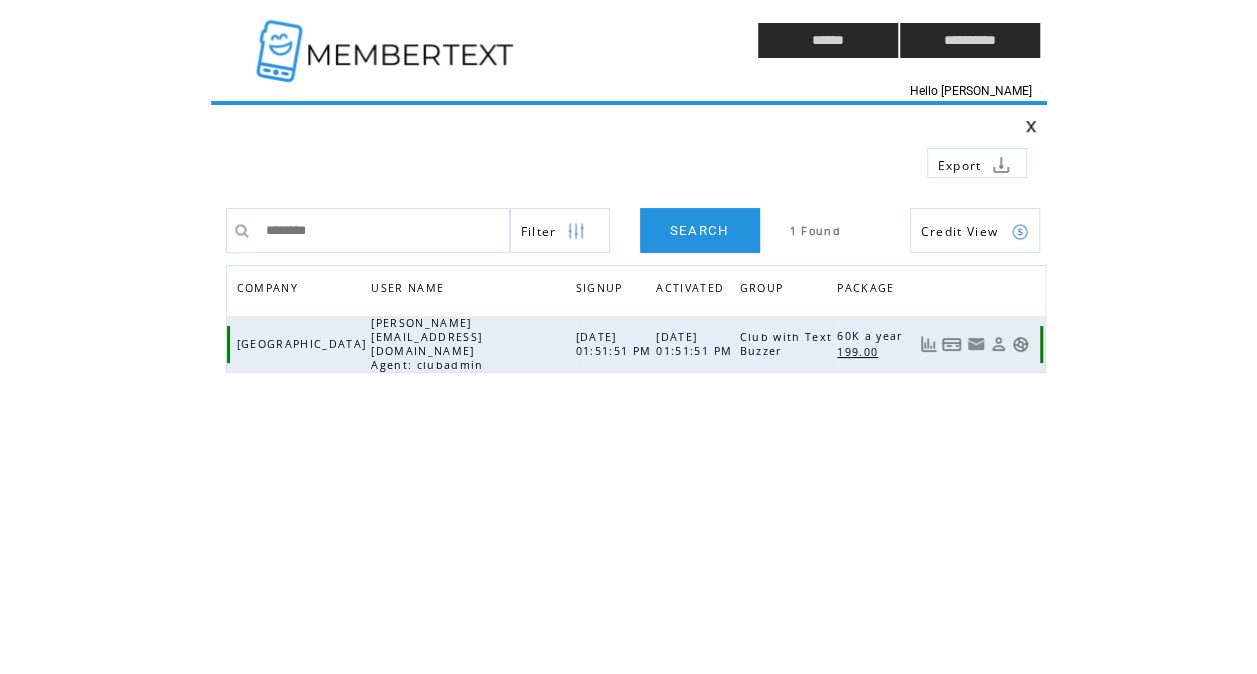click at bounding box center (1020, 344) 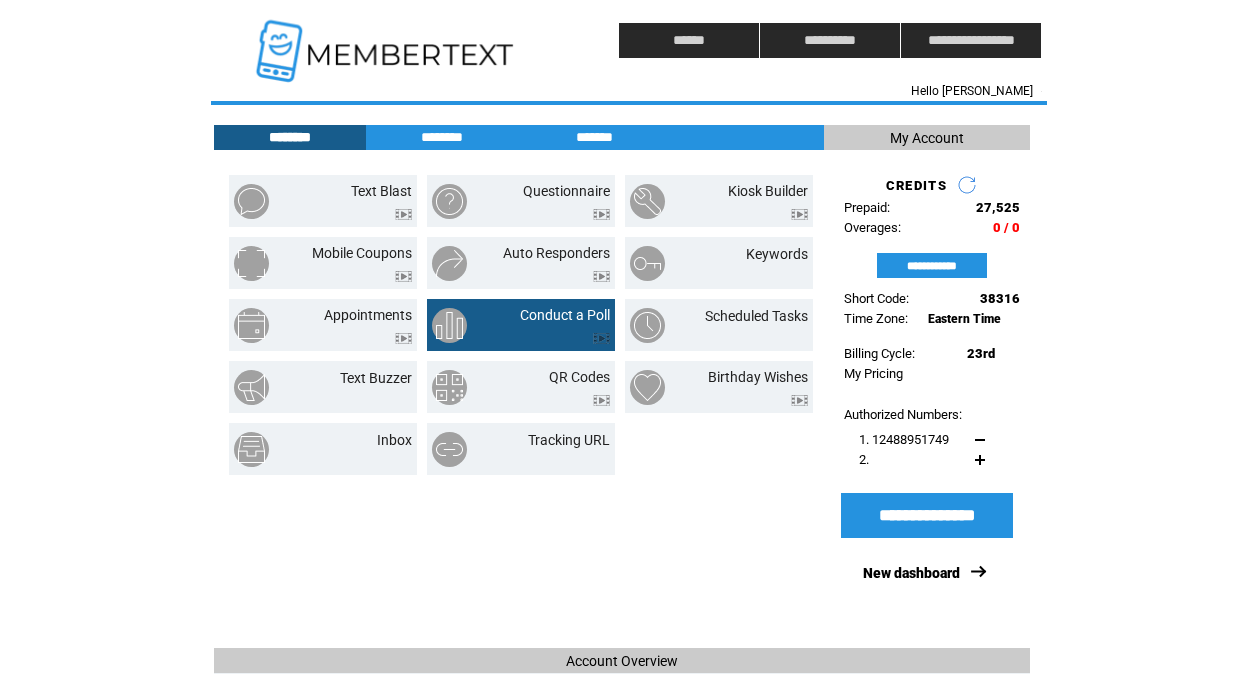 scroll, scrollTop: 0, scrollLeft: 0, axis: both 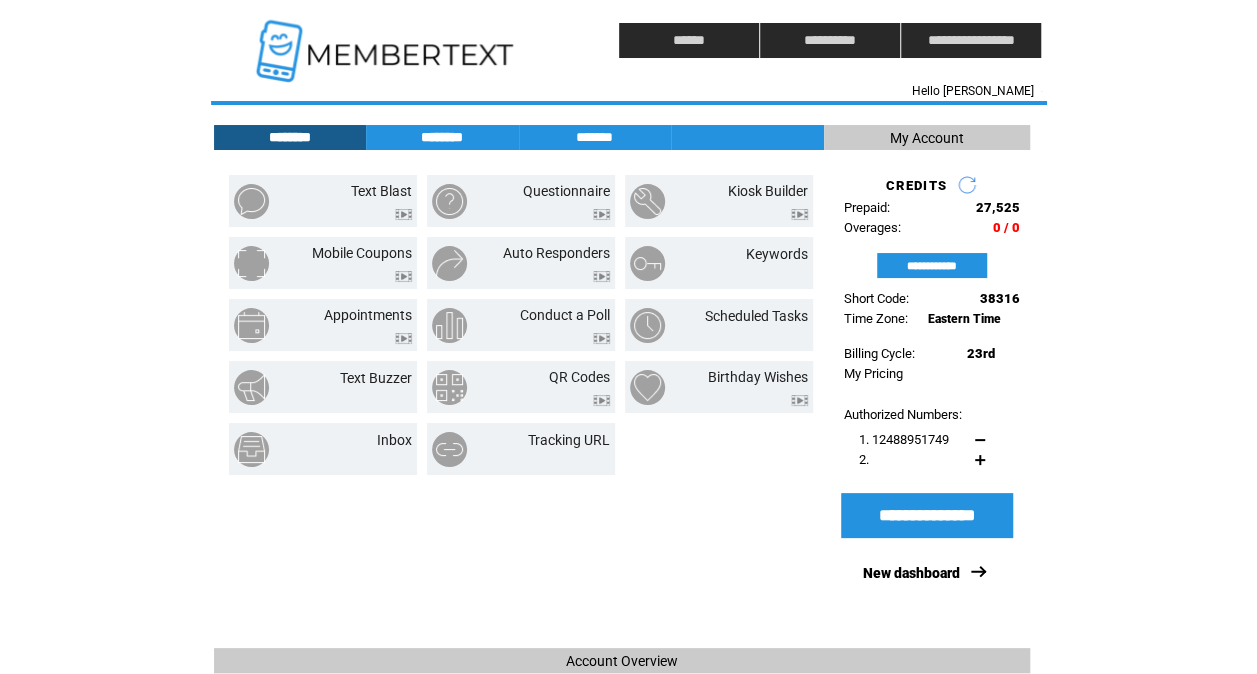click on "********" at bounding box center [442, 137] 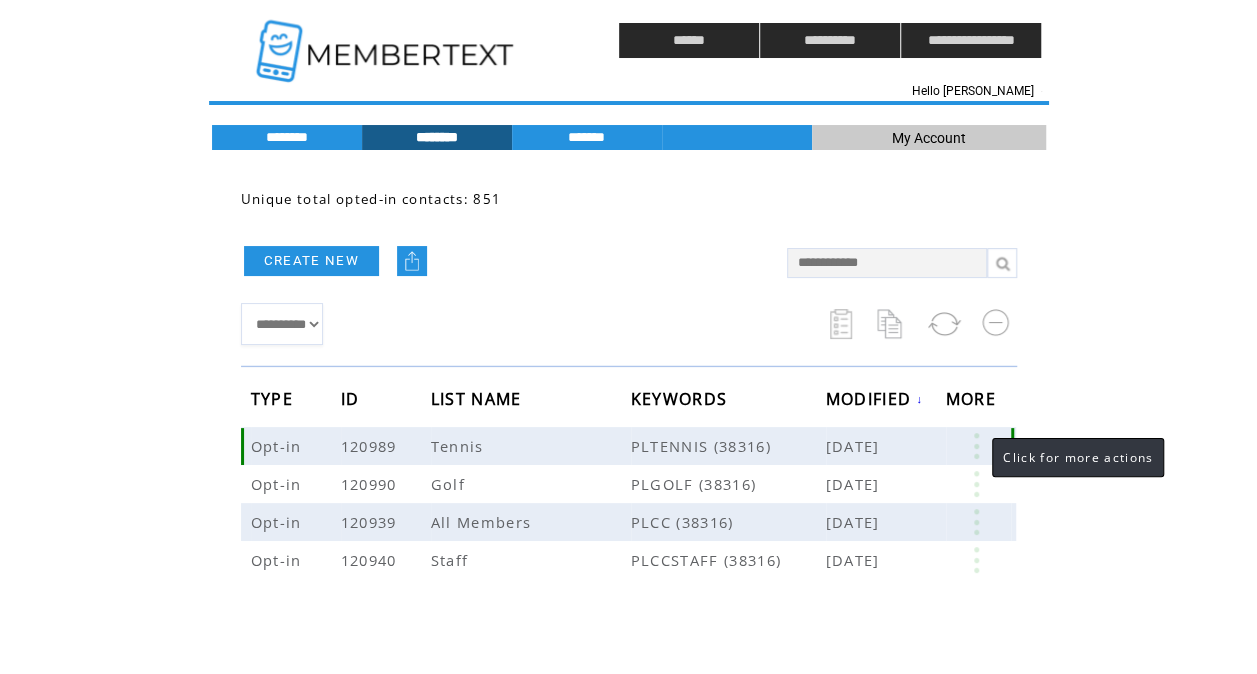 click at bounding box center (976, 446) 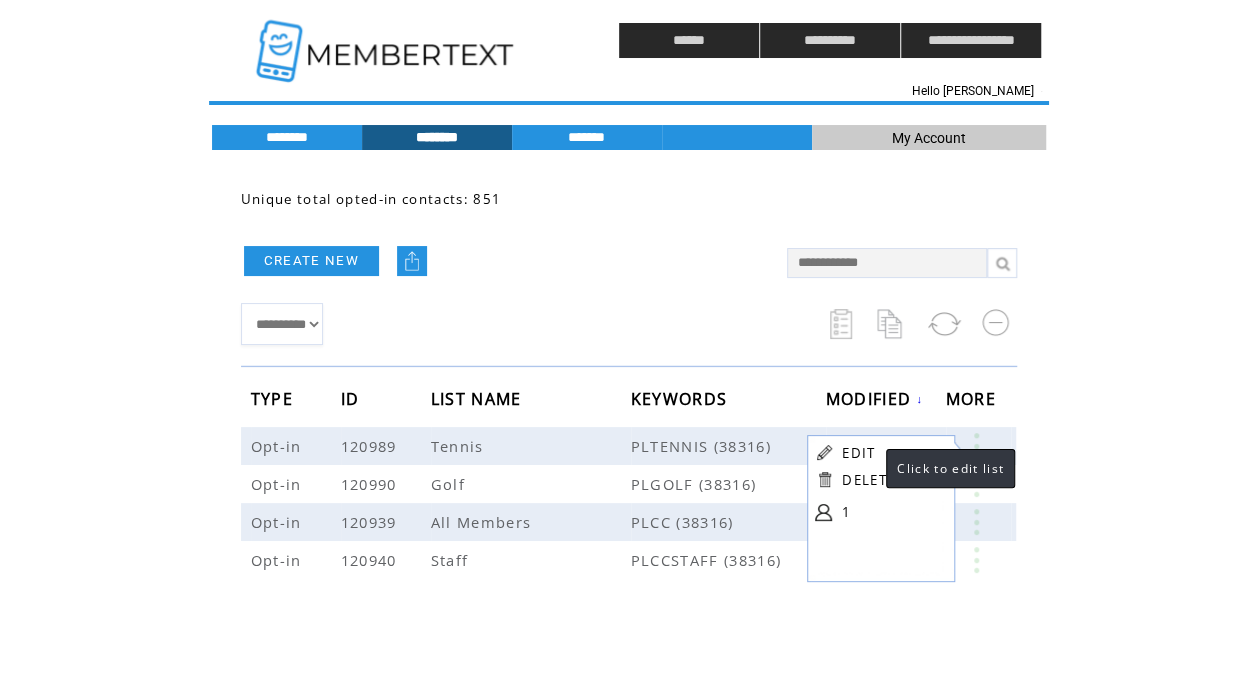 click on "EDIT" at bounding box center [858, 453] 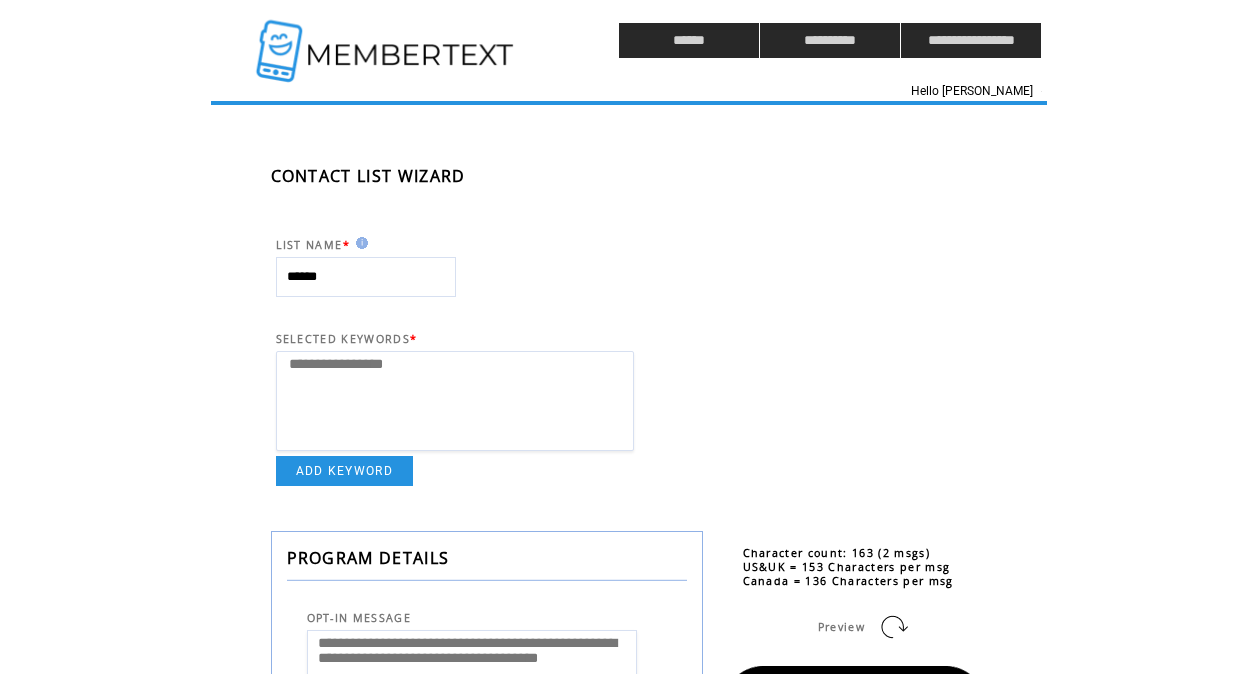 select 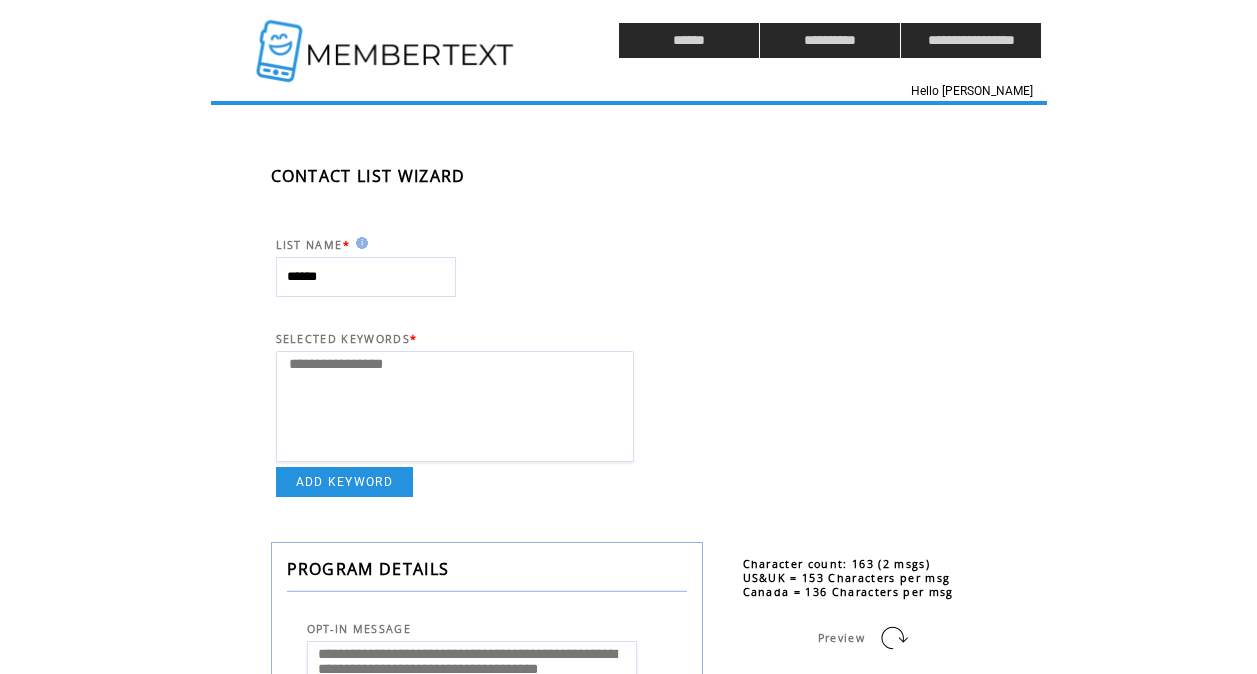 scroll, scrollTop: 0, scrollLeft: 0, axis: both 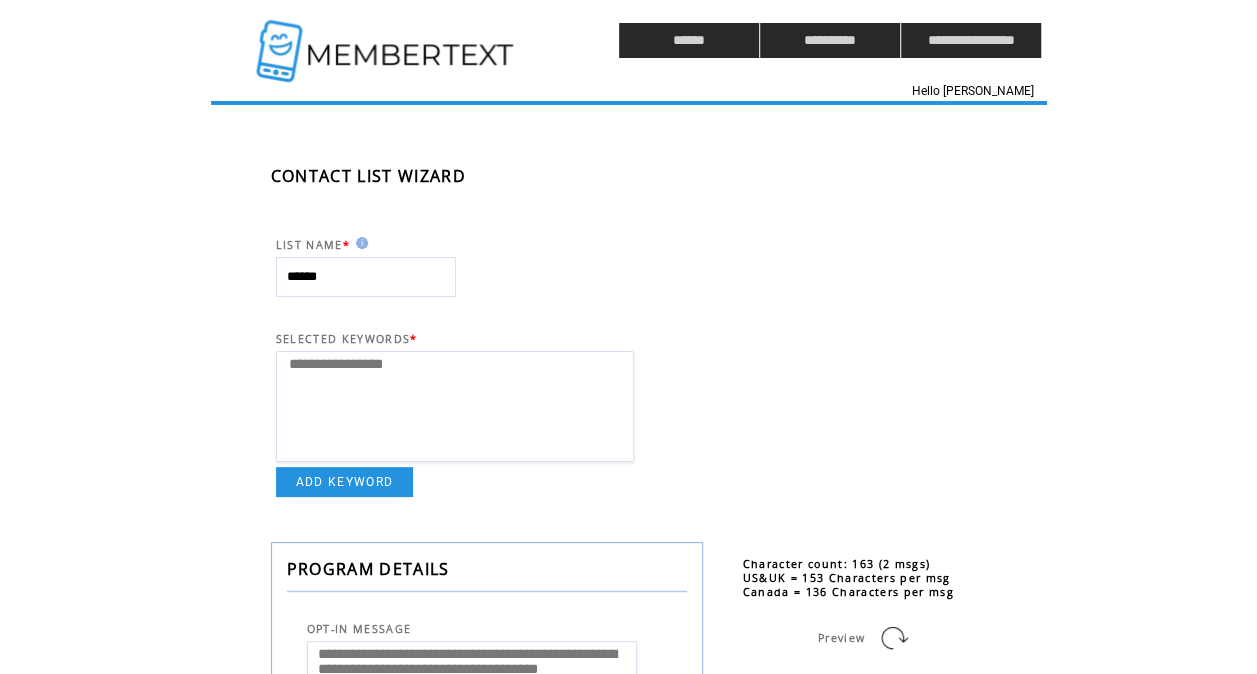 click on "ADD KEYWORD" at bounding box center (345, 482) 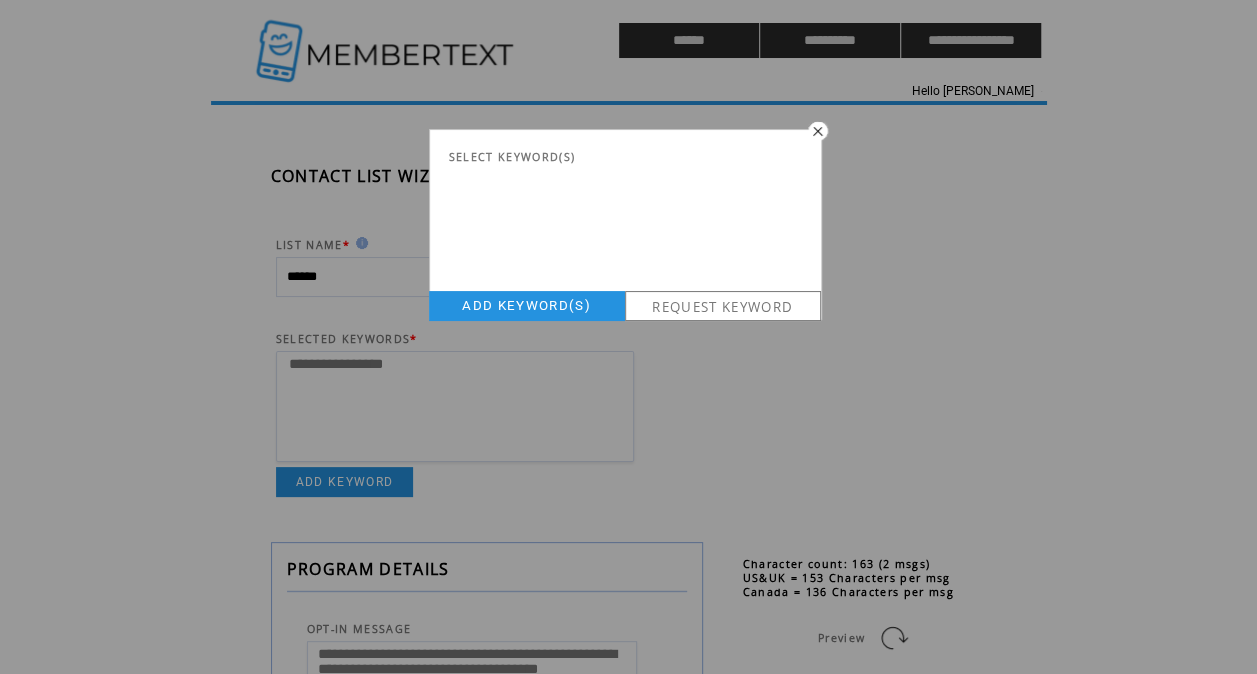 click on "REQUEST KEYWORD" at bounding box center (723, 306) 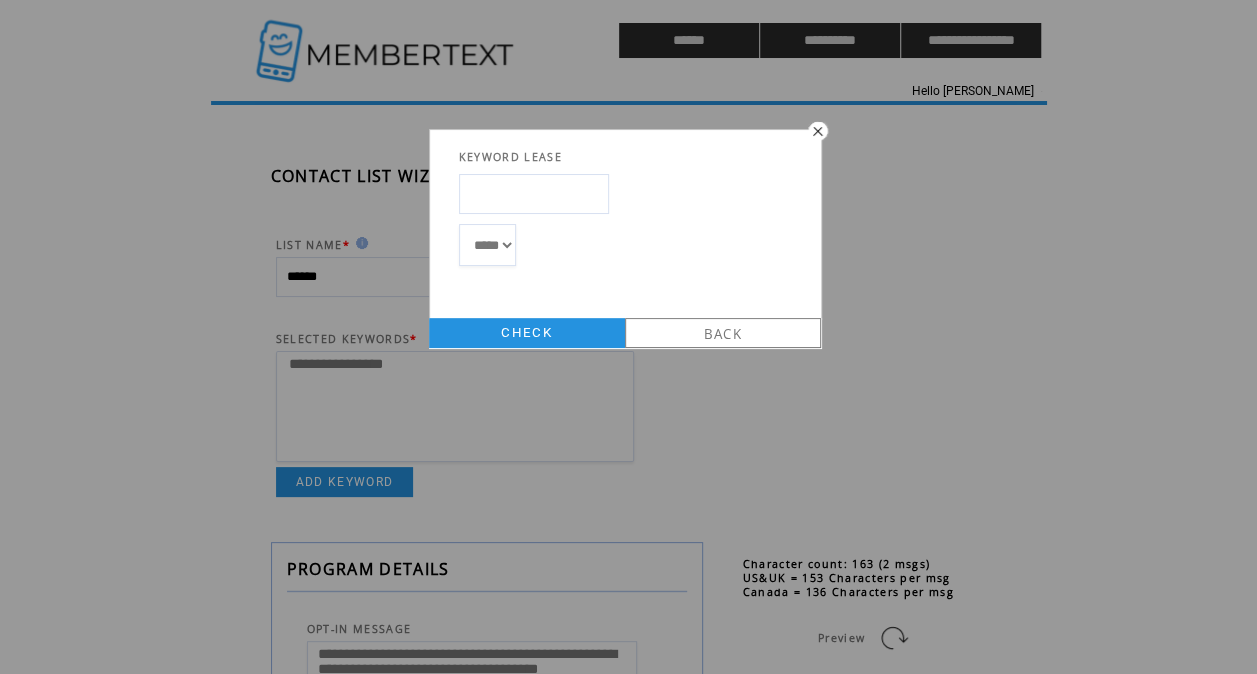click at bounding box center [534, 194] 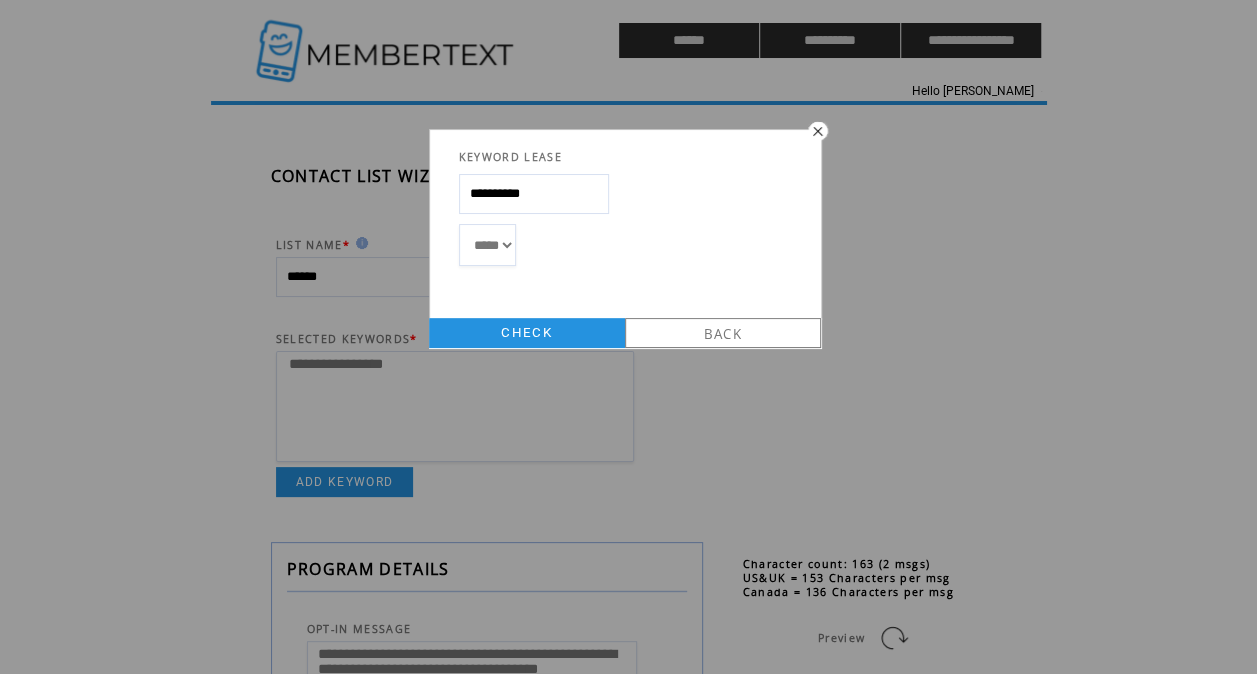 type on "**********" 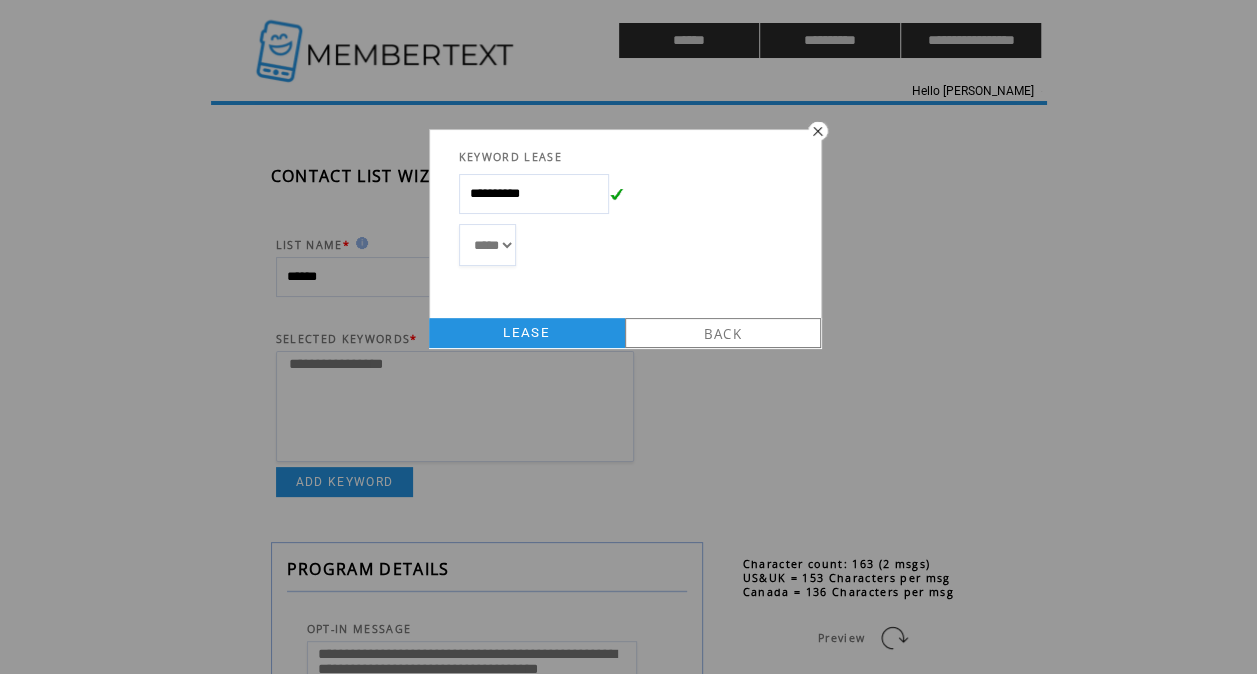 click on "LEASE" at bounding box center [527, 333] 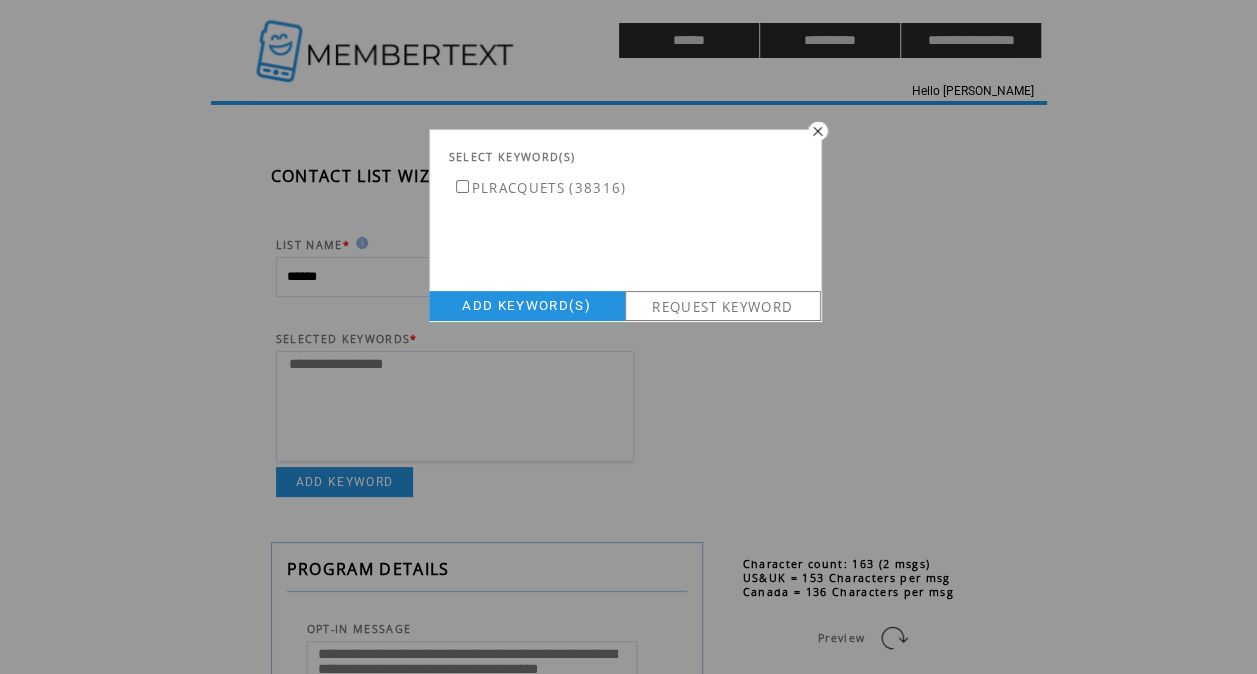 click on "PLRACQUETS (38316)" at bounding box center [539, 188] 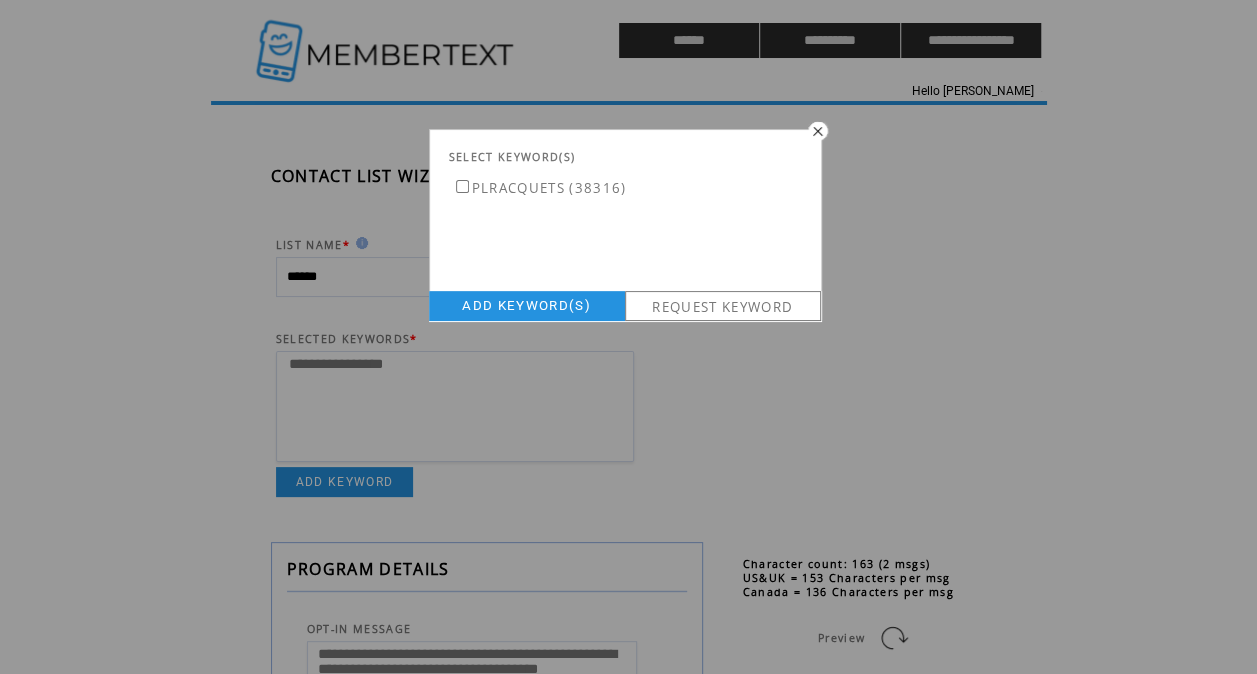click on "ADD KEYWORD(S)" at bounding box center [527, 306] 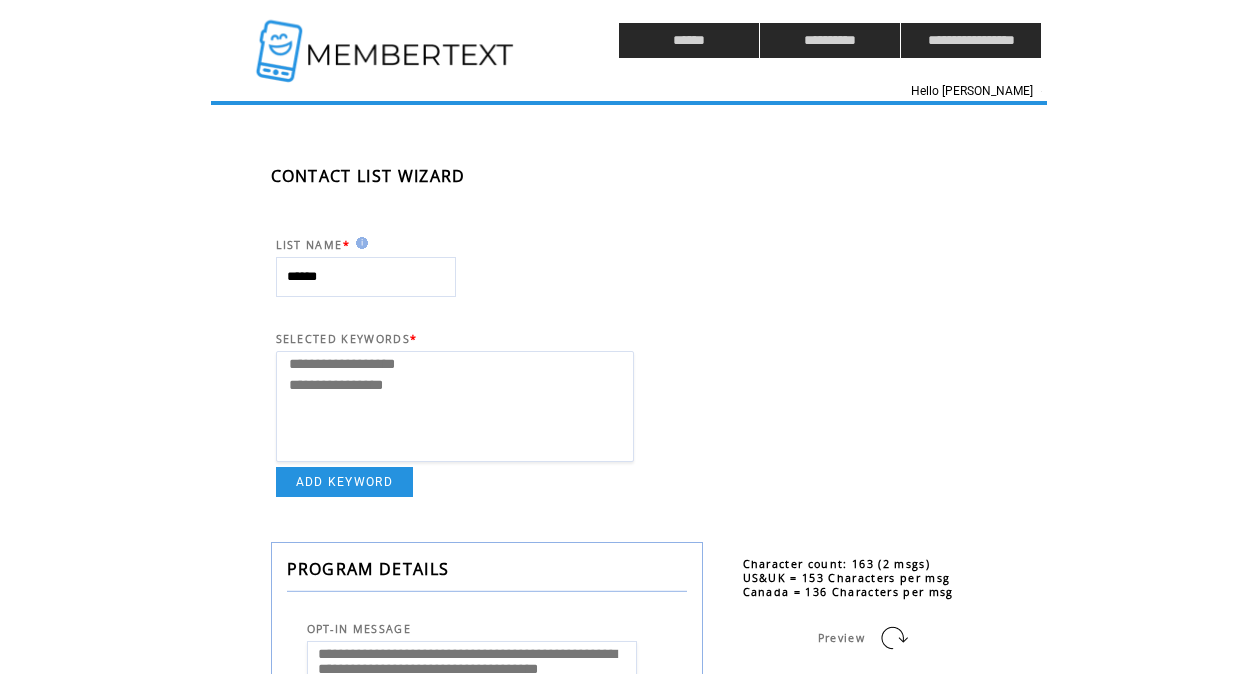 scroll, scrollTop: 0, scrollLeft: 0, axis: both 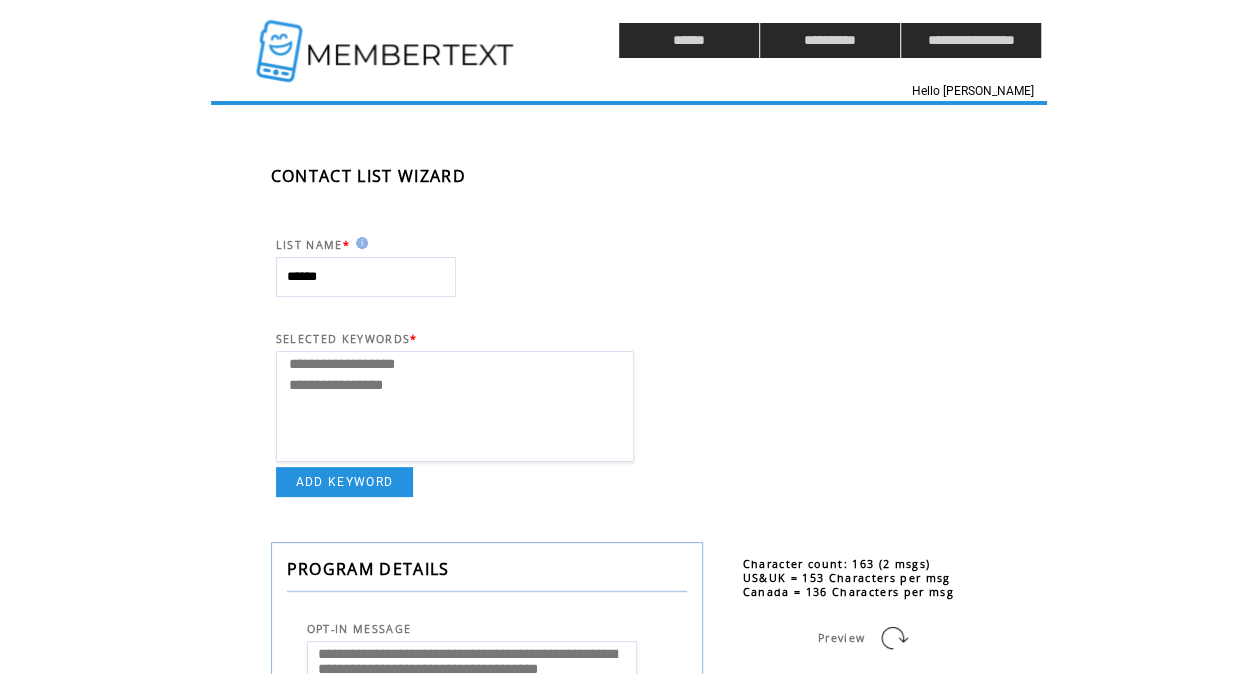 click on "SELECTED KEYWORDS *" at bounding box center (455, 324) 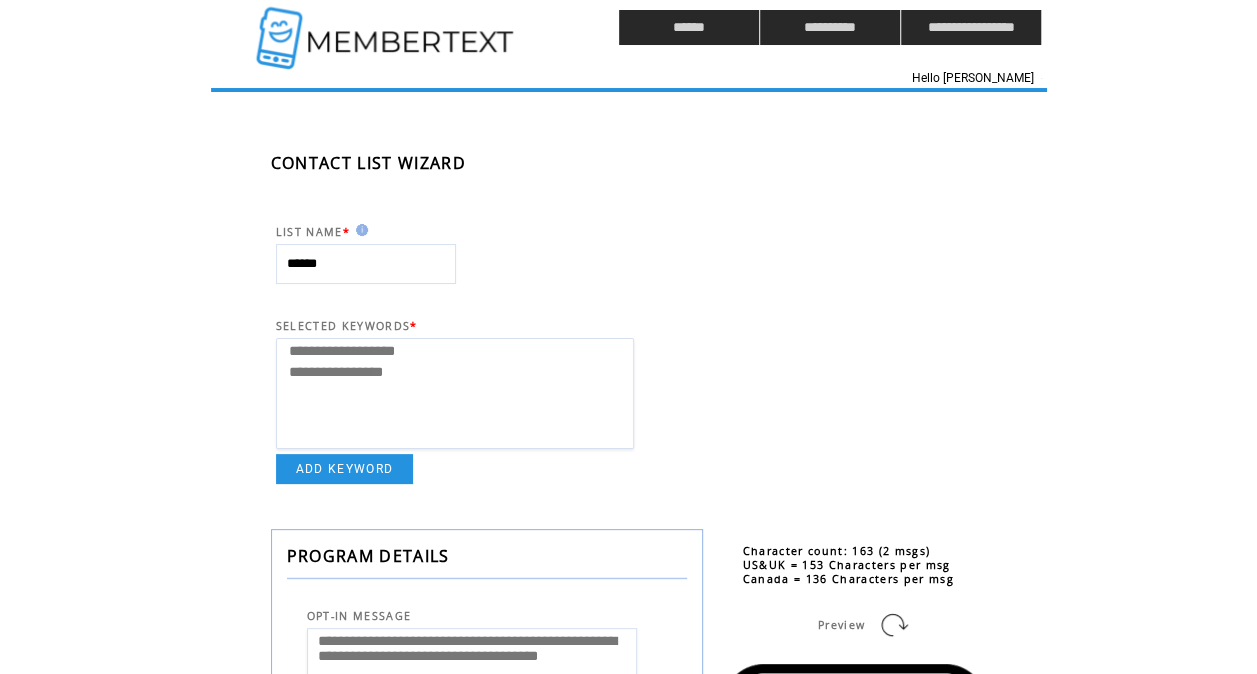 scroll, scrollTop: 14, scrollLeft: 0, axis: vertical 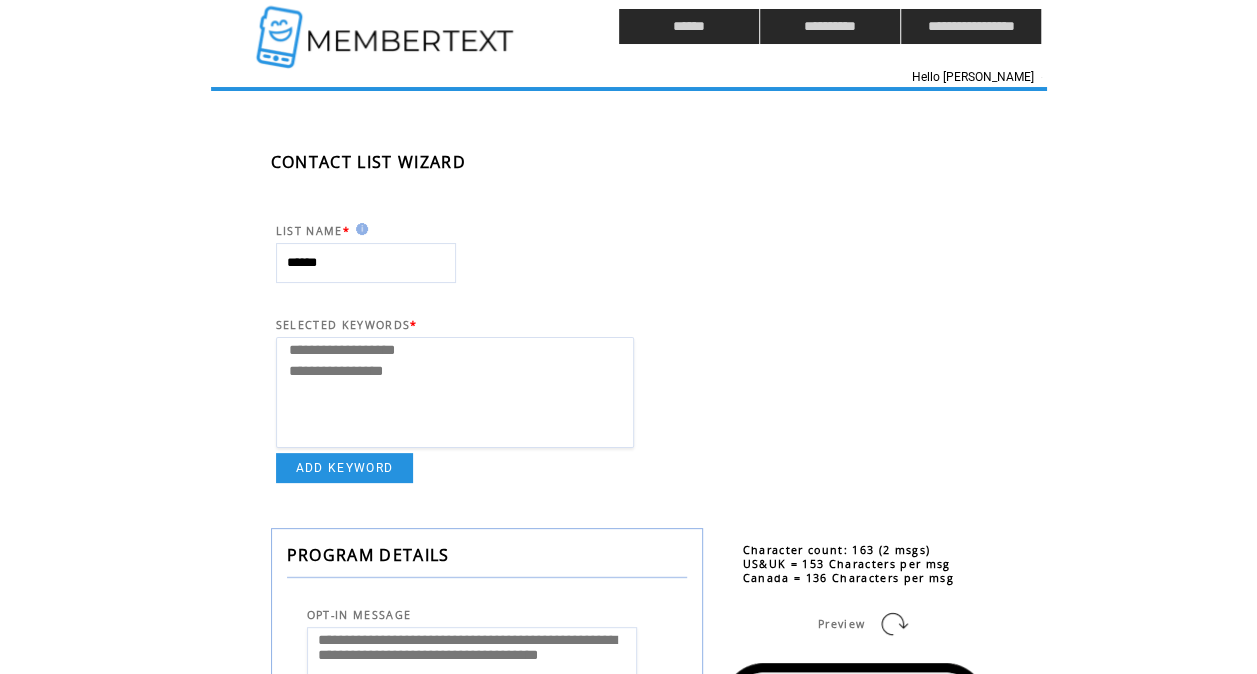 select on "**********" 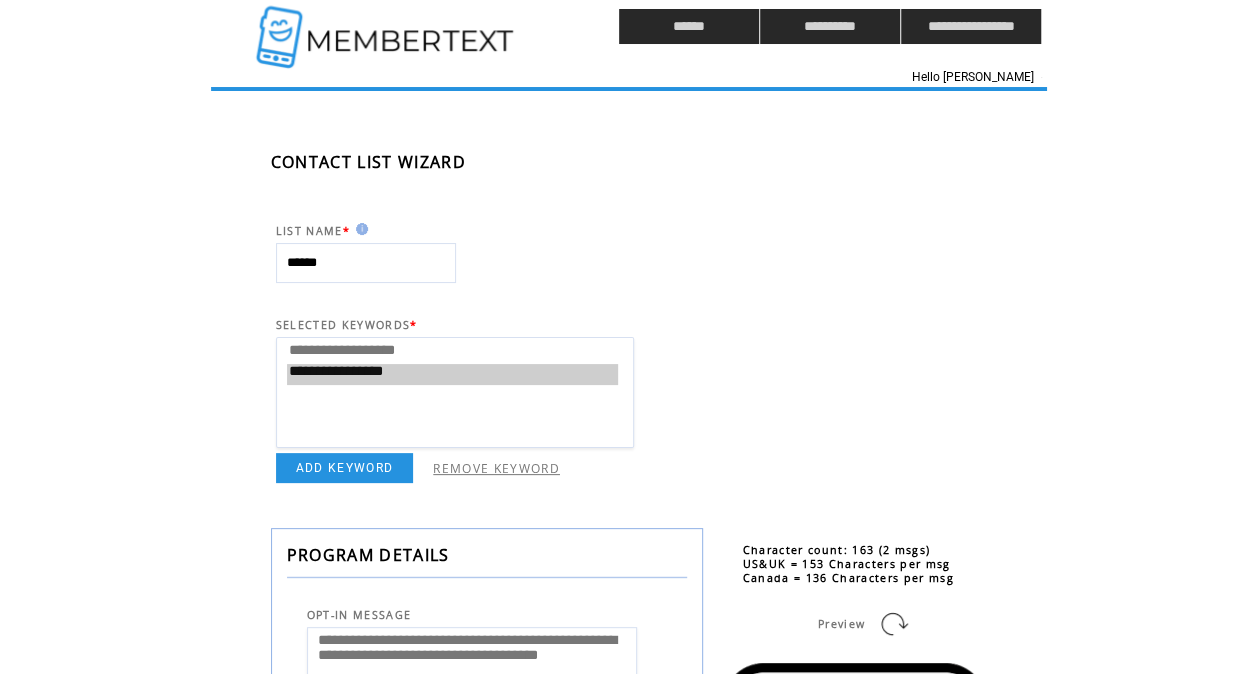 click on "**********" 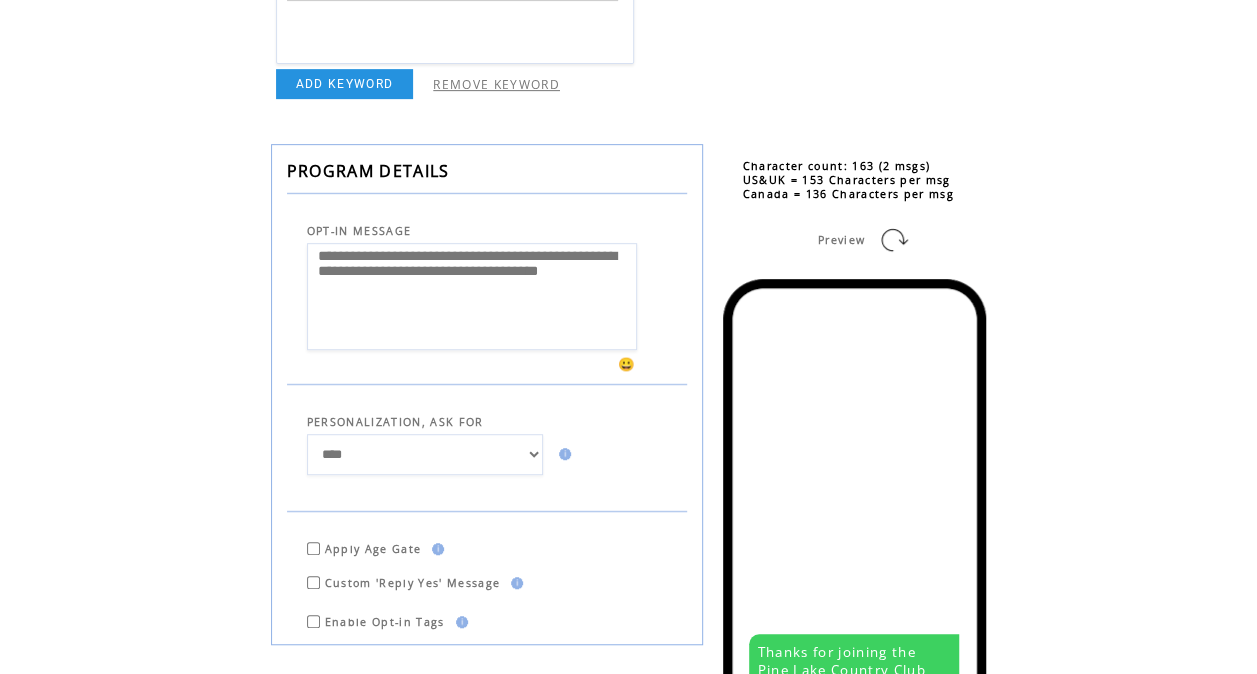scroll, scrollTop: 397, scrollLeft: 0, axis: vertical 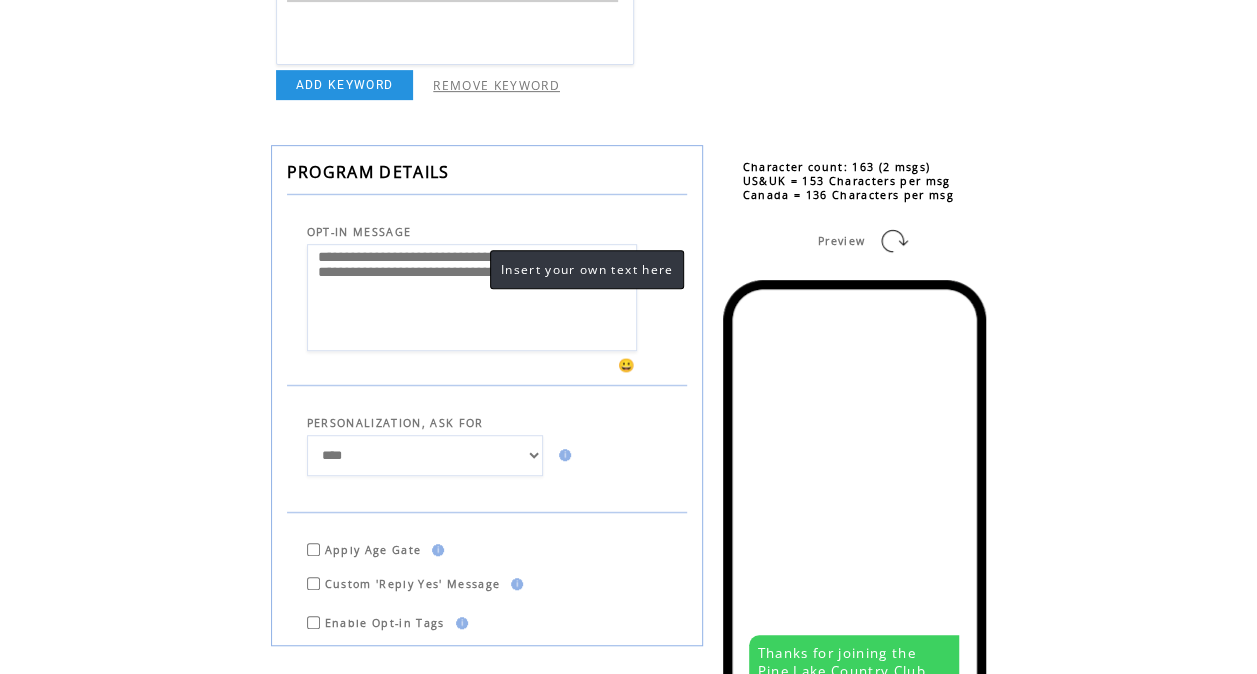 click on "**********" at bounding box center (472, 297) 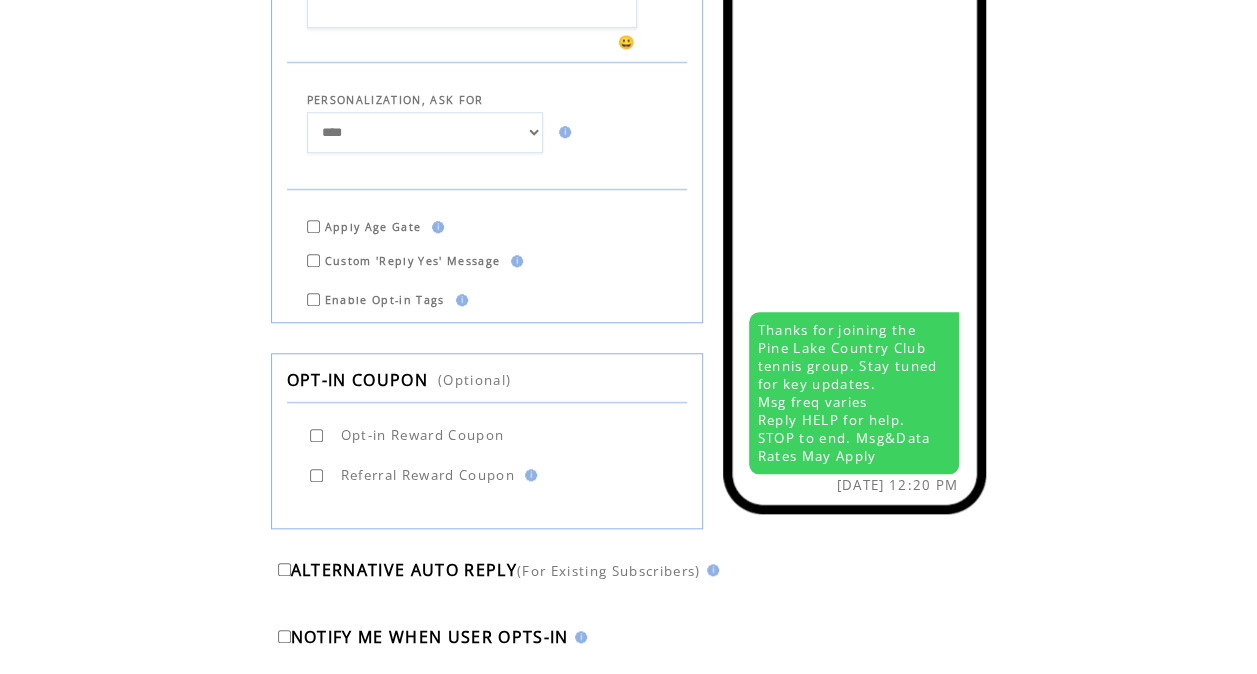 scroll, scrollTop: 846, scrollLeft: 0, axis: vertical 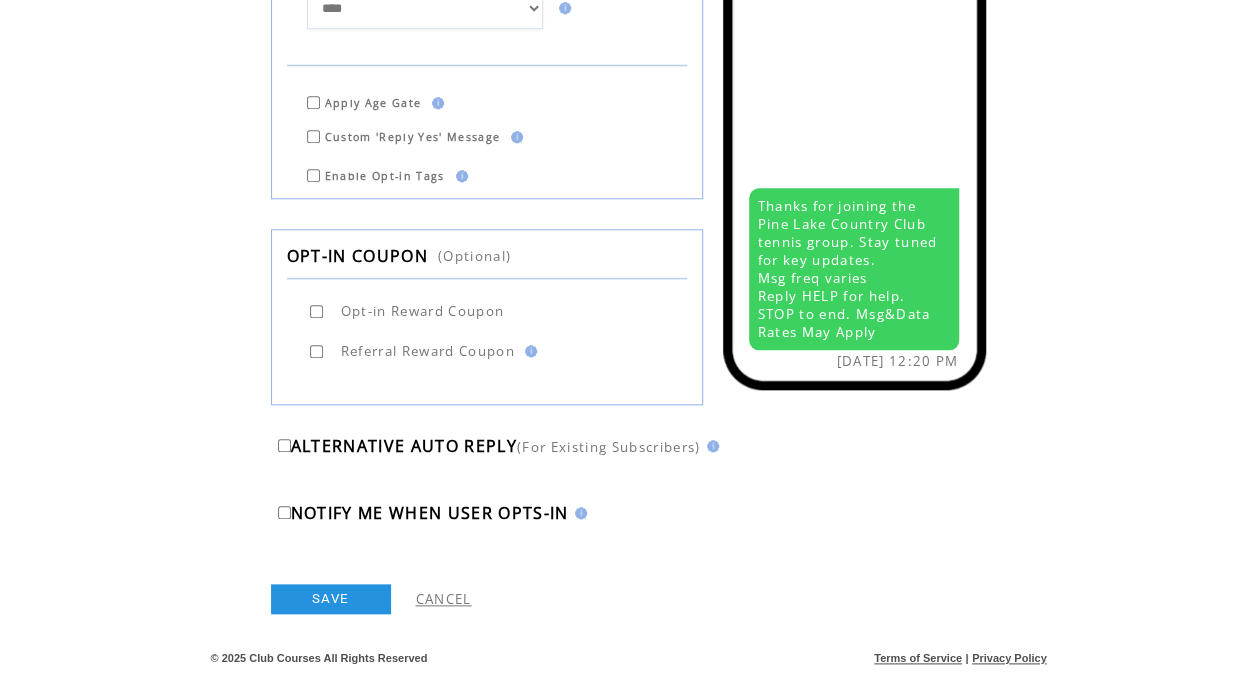 type on "**********" 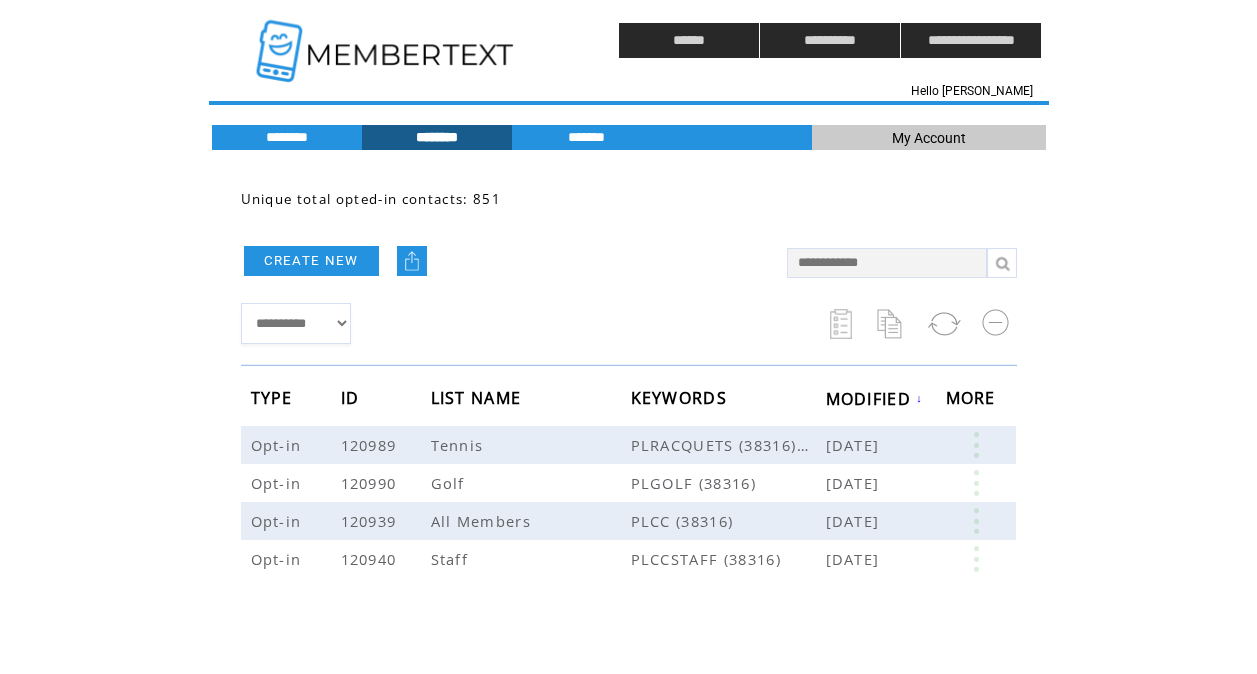 scroll, scrollTop: 0, scrollLeft: 0, axis: both 